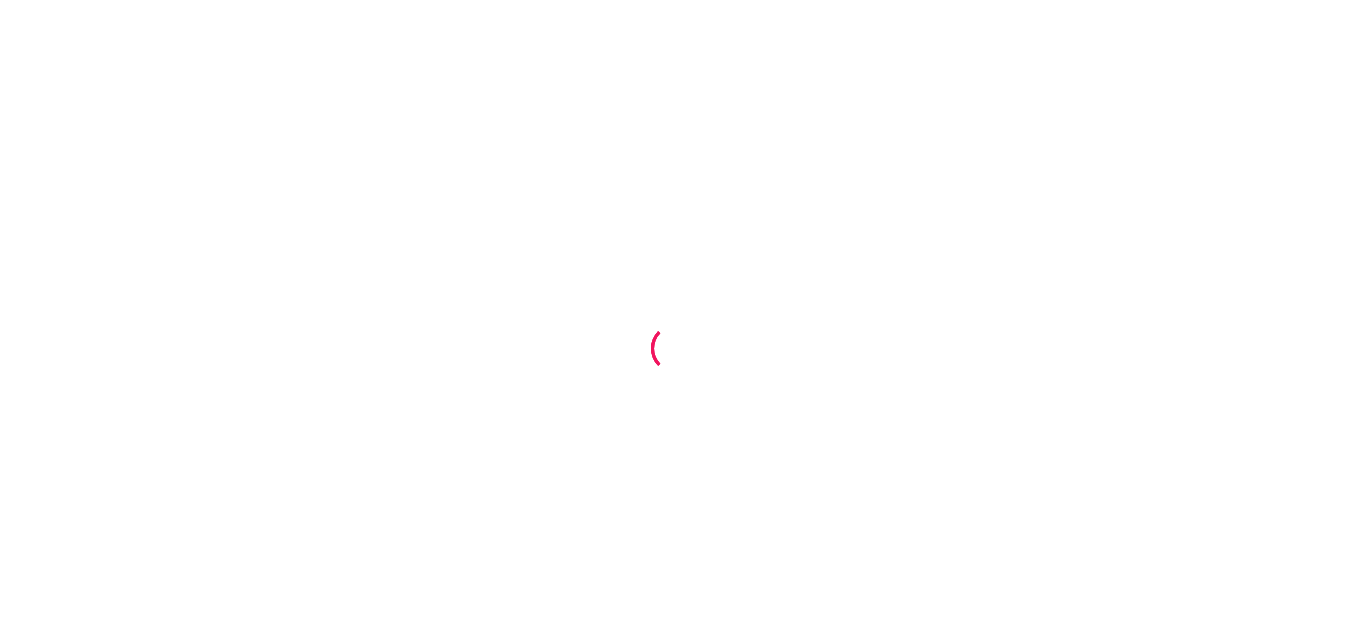 scroll, scrollTop: 0, scrollLeft: 0, axis: both 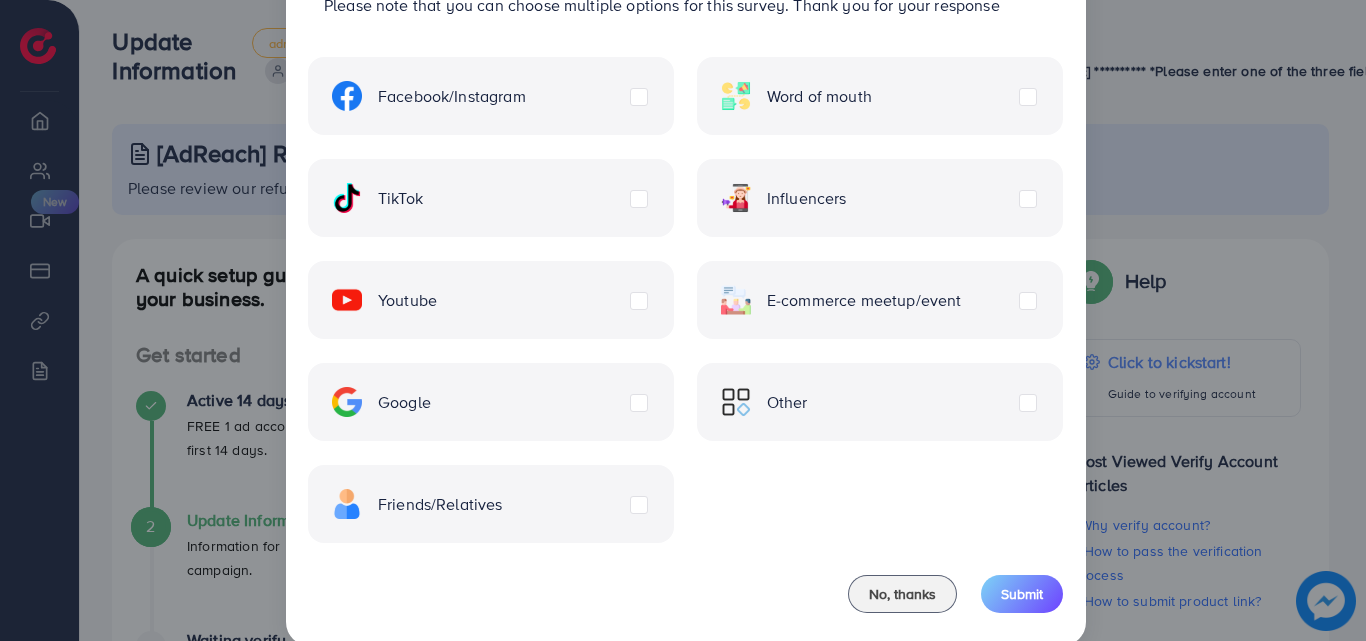 click on "Other" at bounding box center [880, 402] 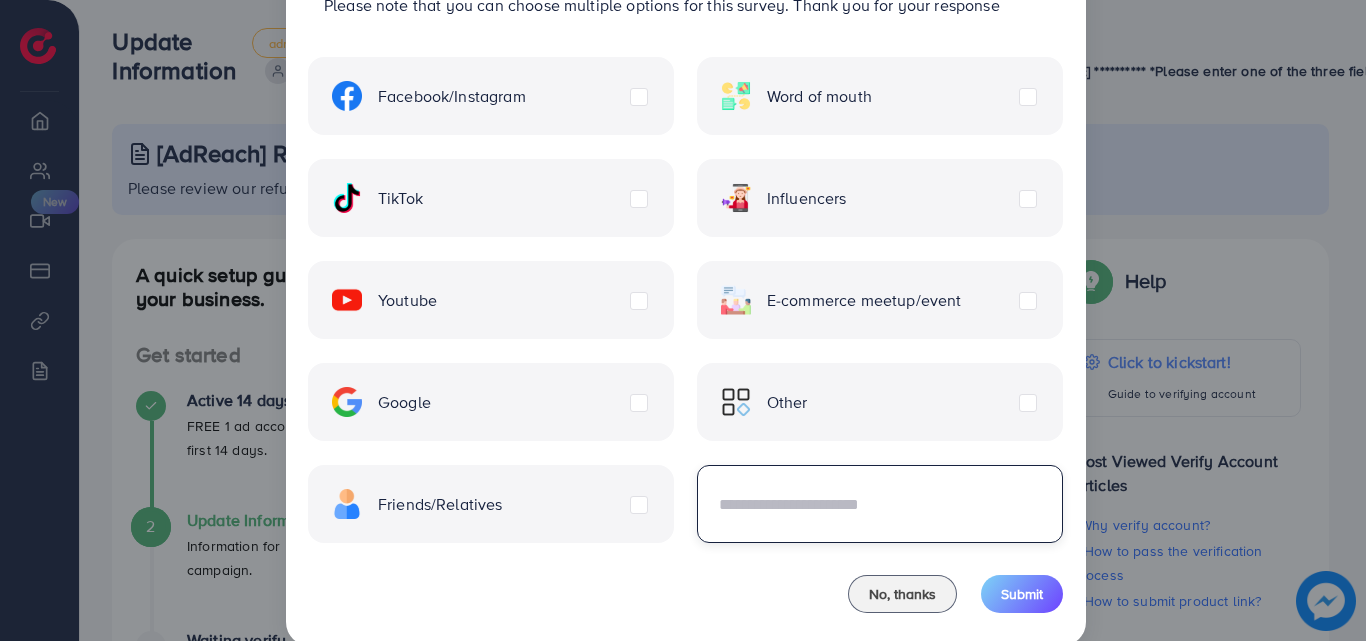 click at bounding box center [880, 504] 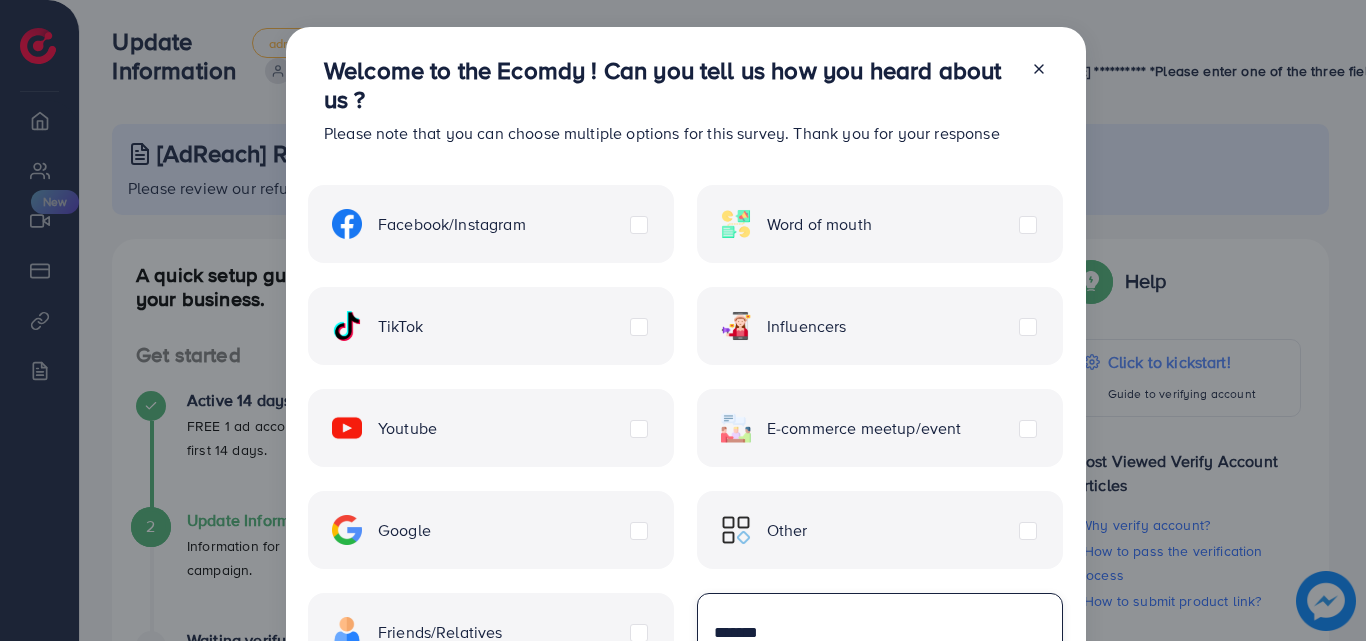 scroll, scrollTop: 0, scrollLeft: 0, axis: both 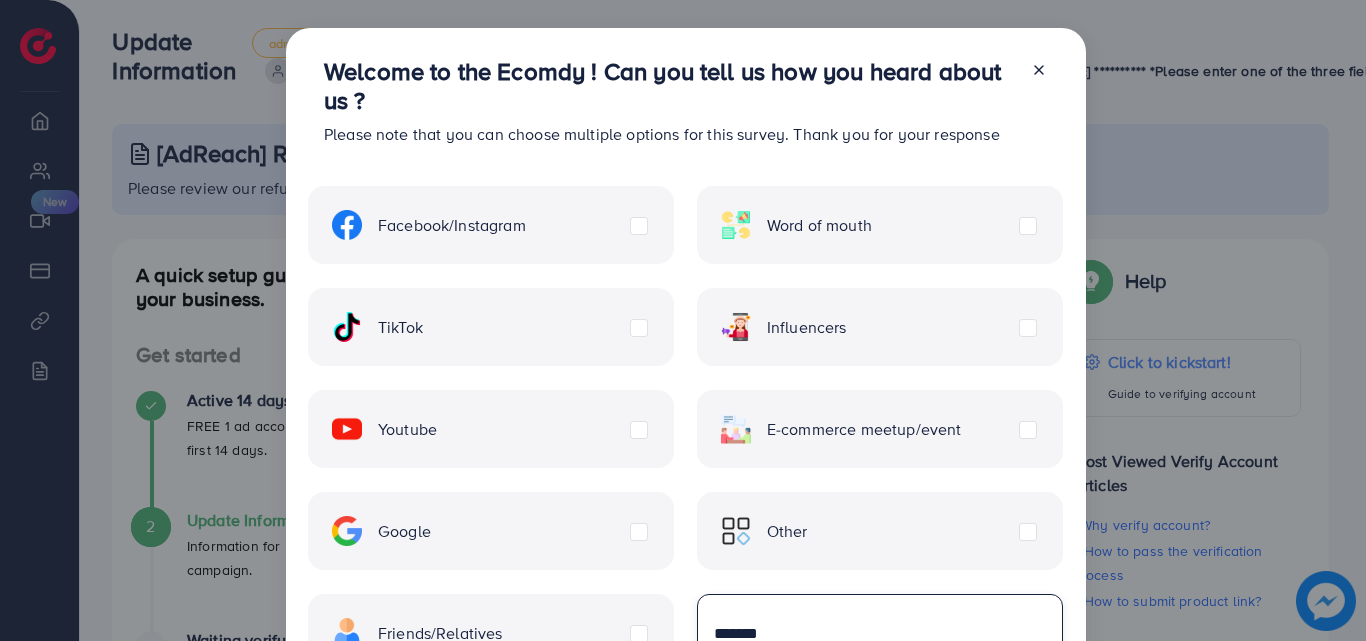 type on "*******" 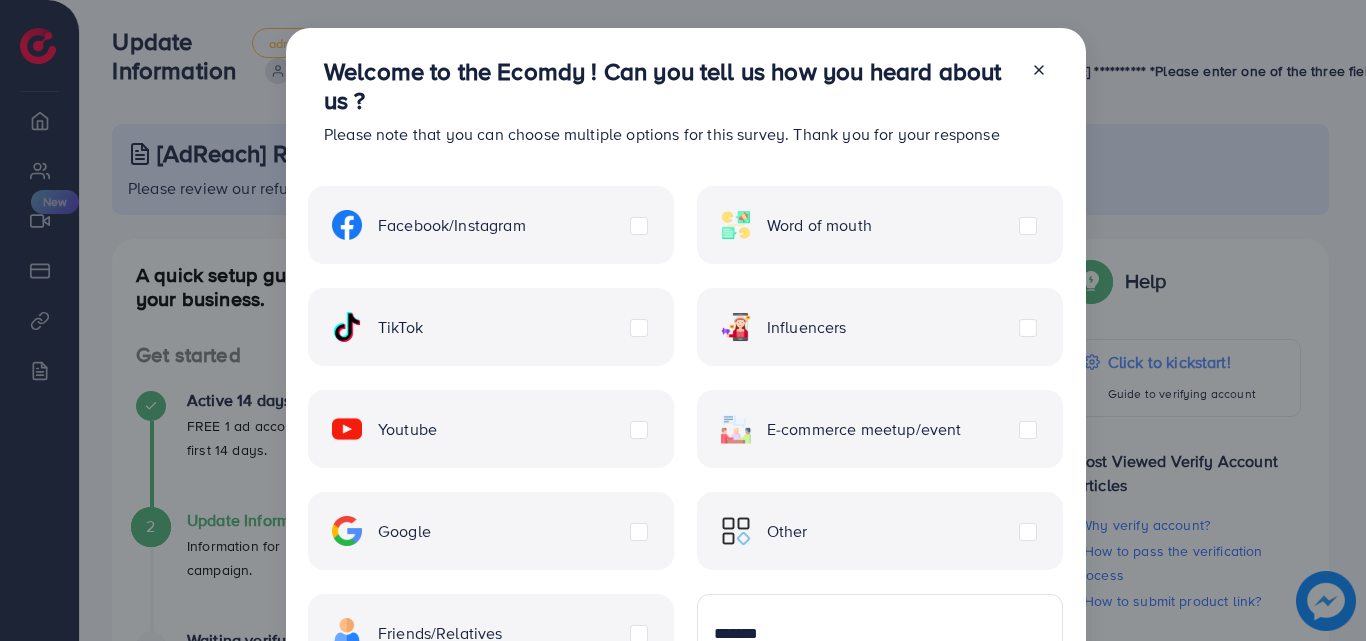 click on "Facebook/Instagram" at bounding box center (429, 225) 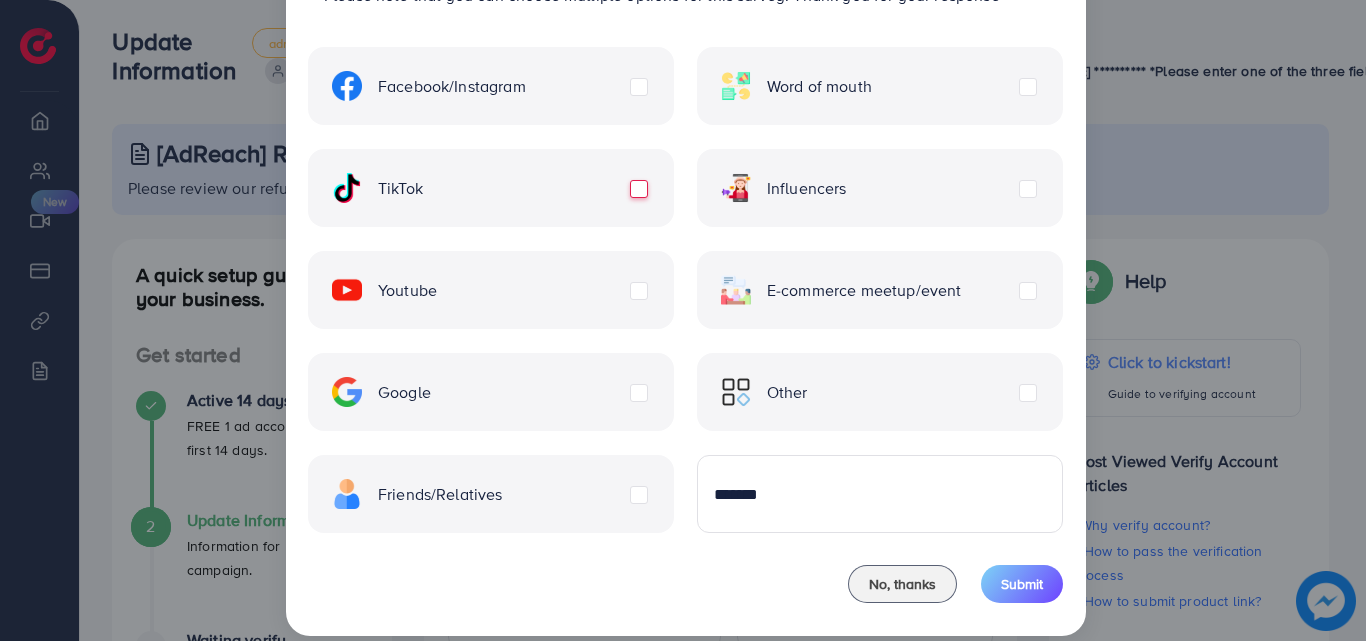 scroll, scrollTop: 162, scrollLeft: 0, axis: vertical 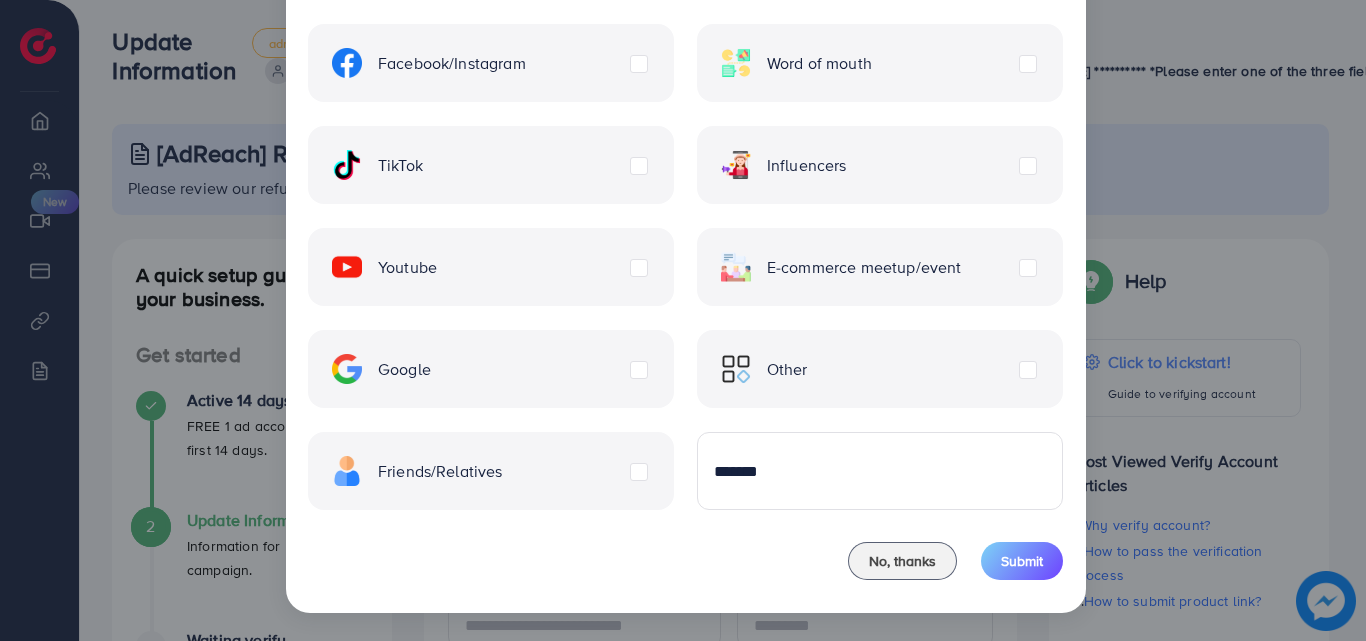 click on "Google" at bounding box center [491, 369] 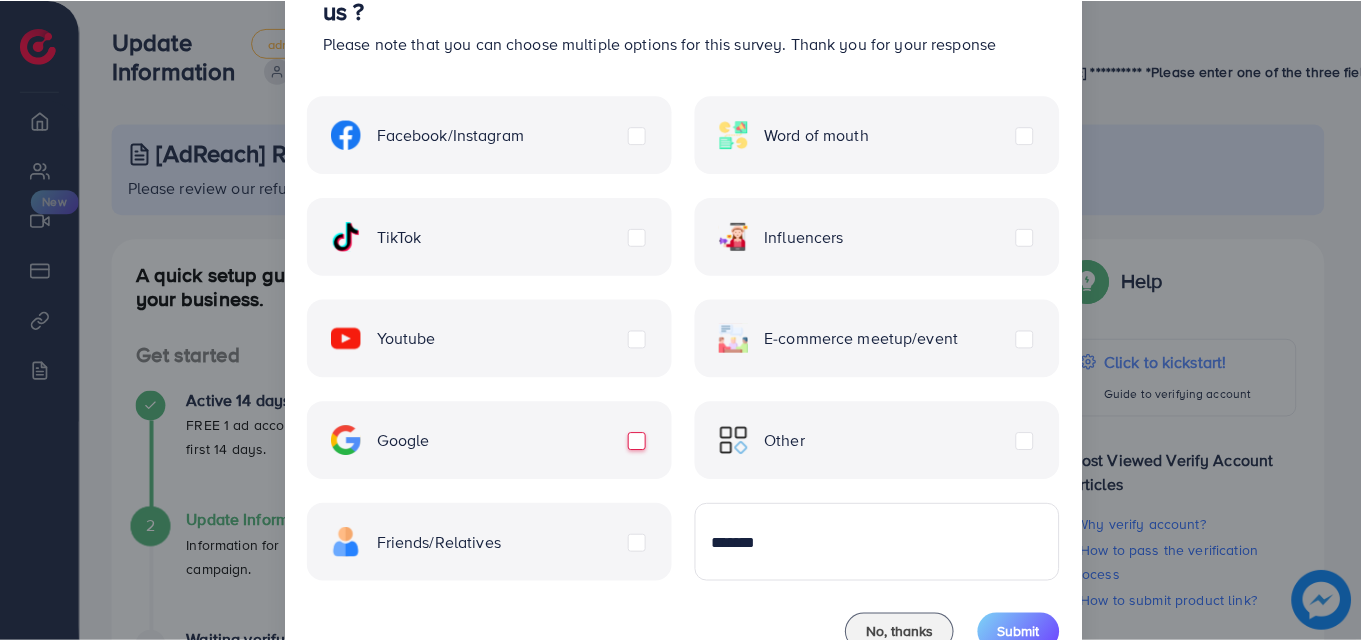 scroll, scrollTop: 162, scrollLeft: 0, axis: vertical 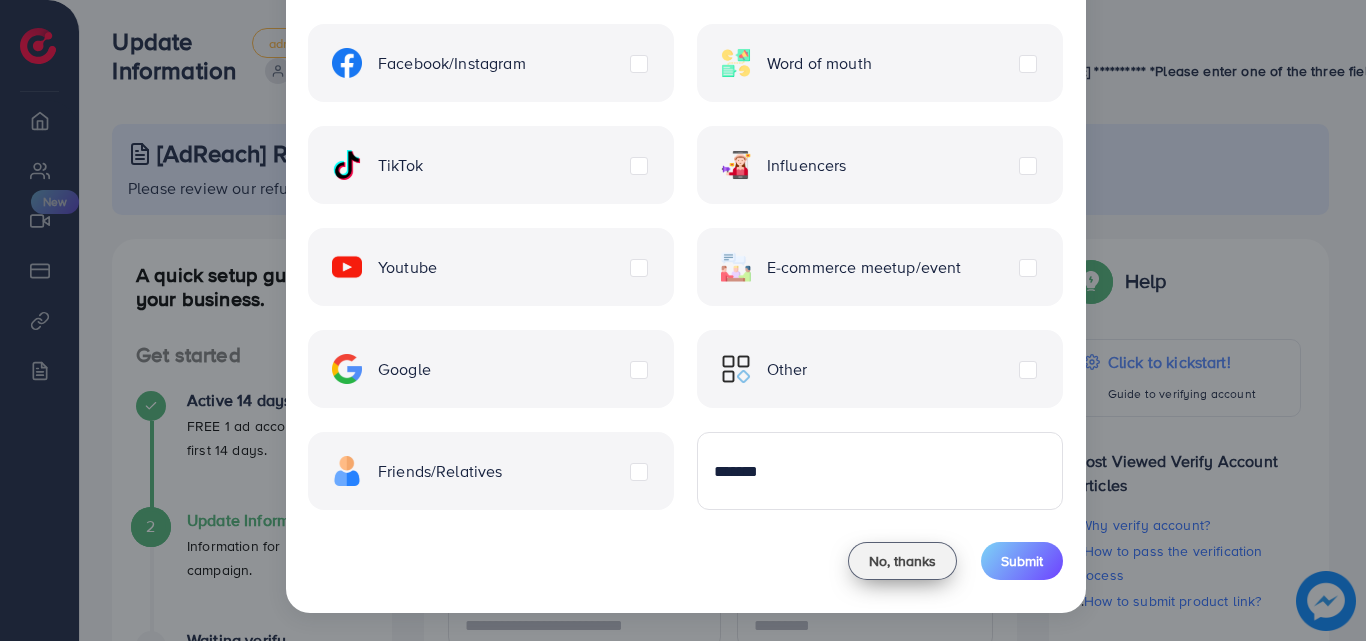 click on "No, thanks" at bounding box center [902, 561] 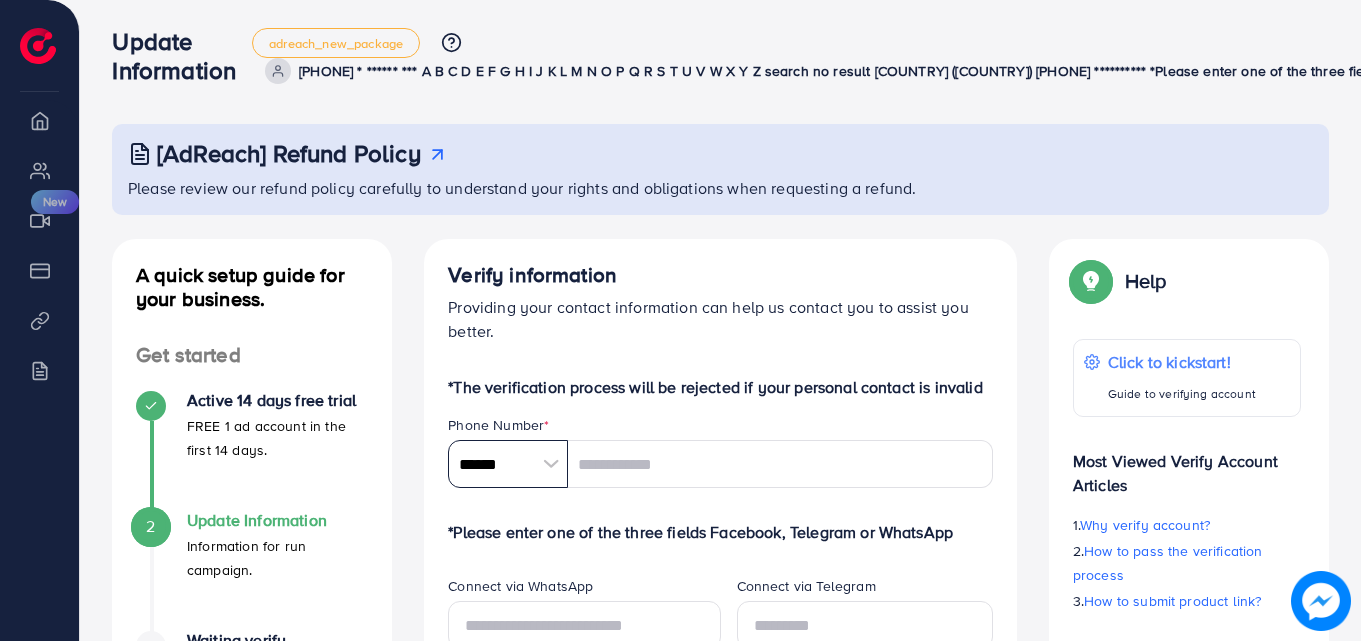 click on "******" at bounding box center (508, 464) 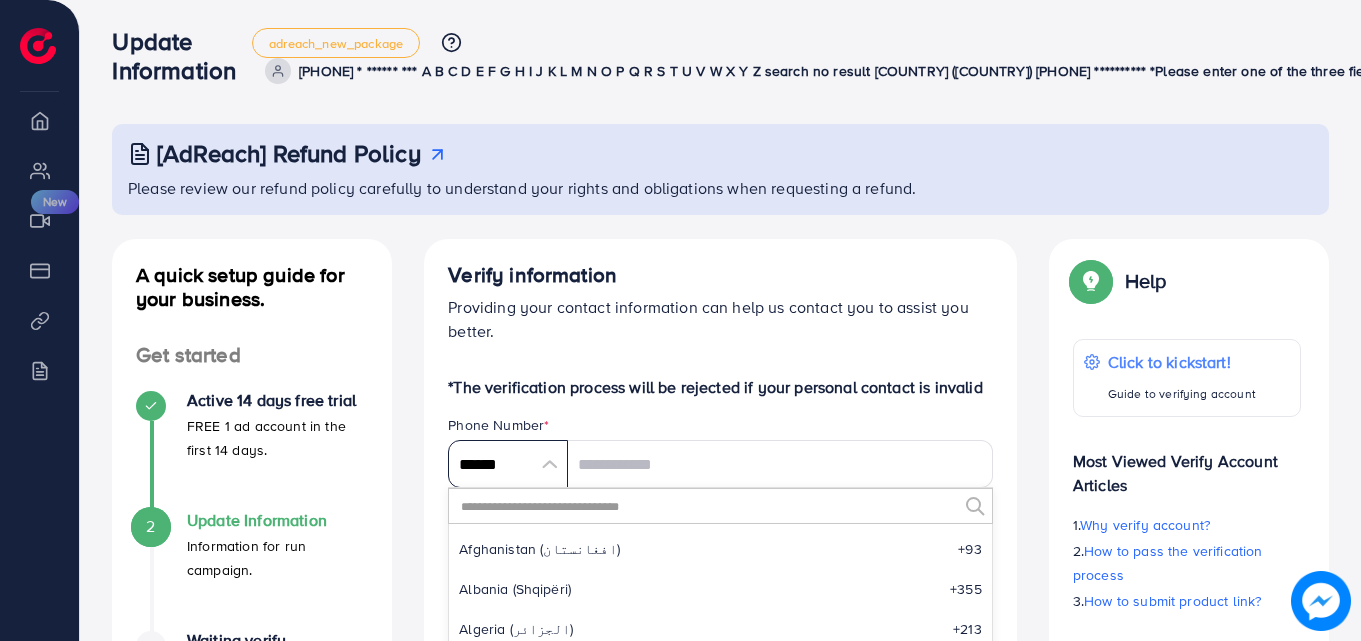 scroll, scrollTop: 9285, scrollLeft: 0, axis: vertical 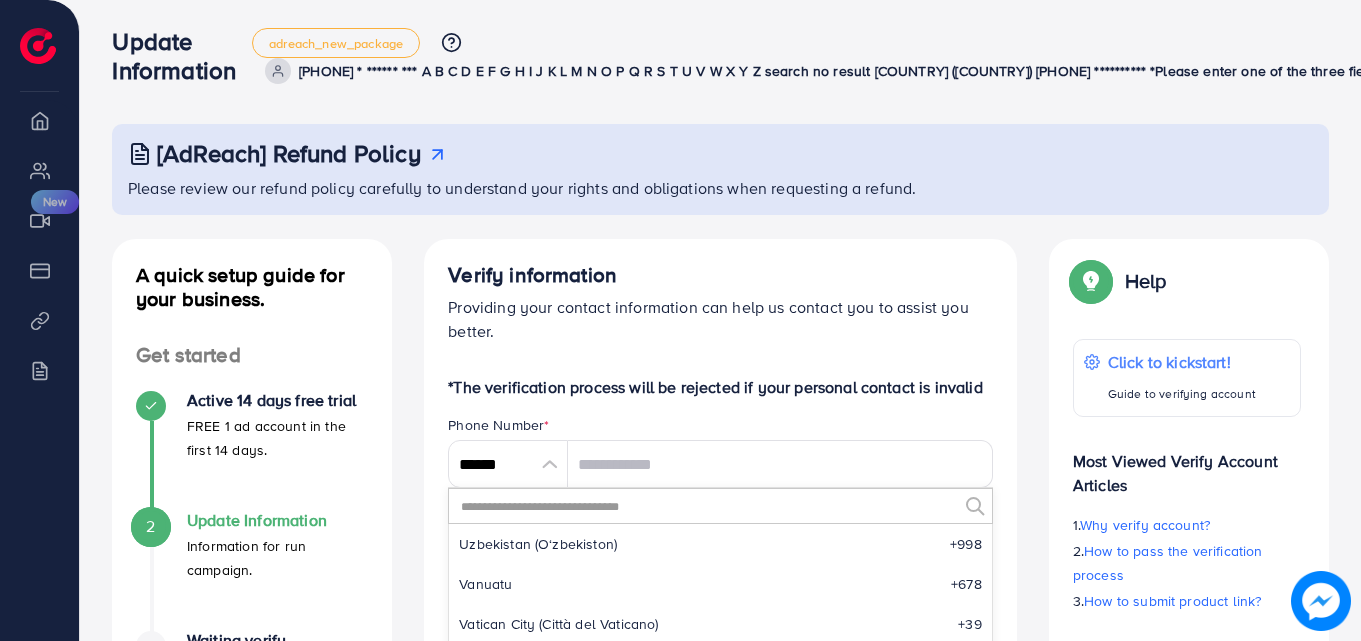 click at bounding box center [708, 506] 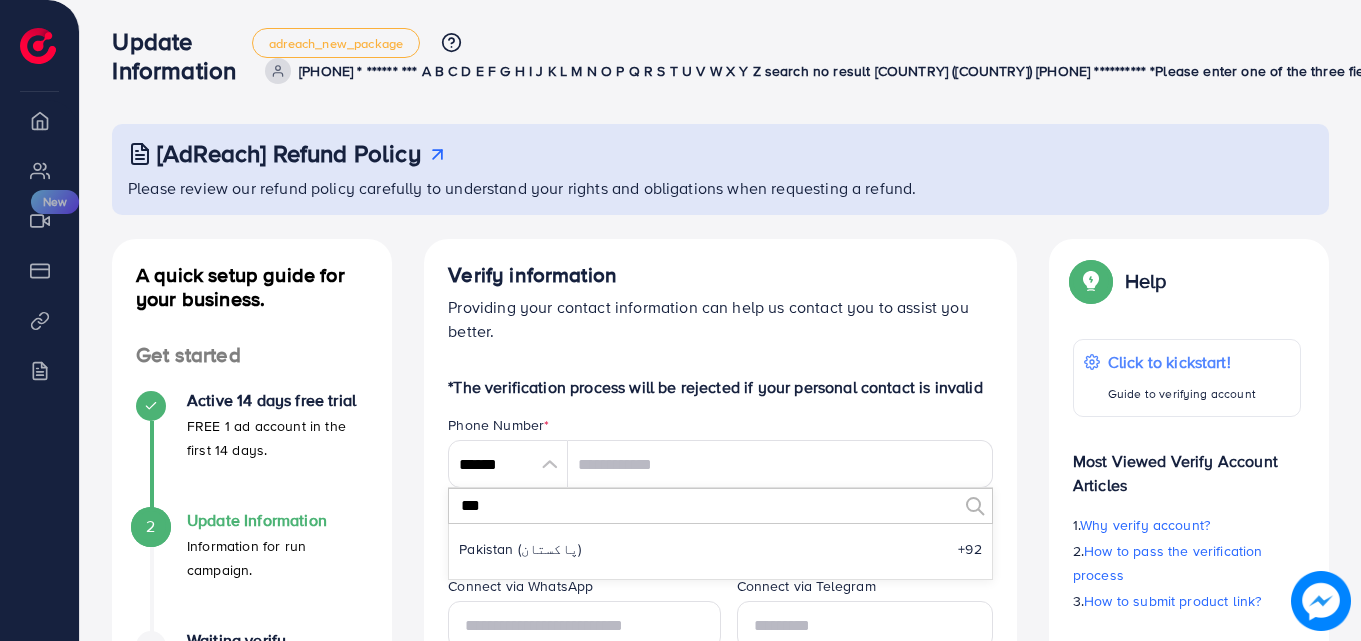 scroll, scrollTop: 0, scrollLeft: 0, axis: both 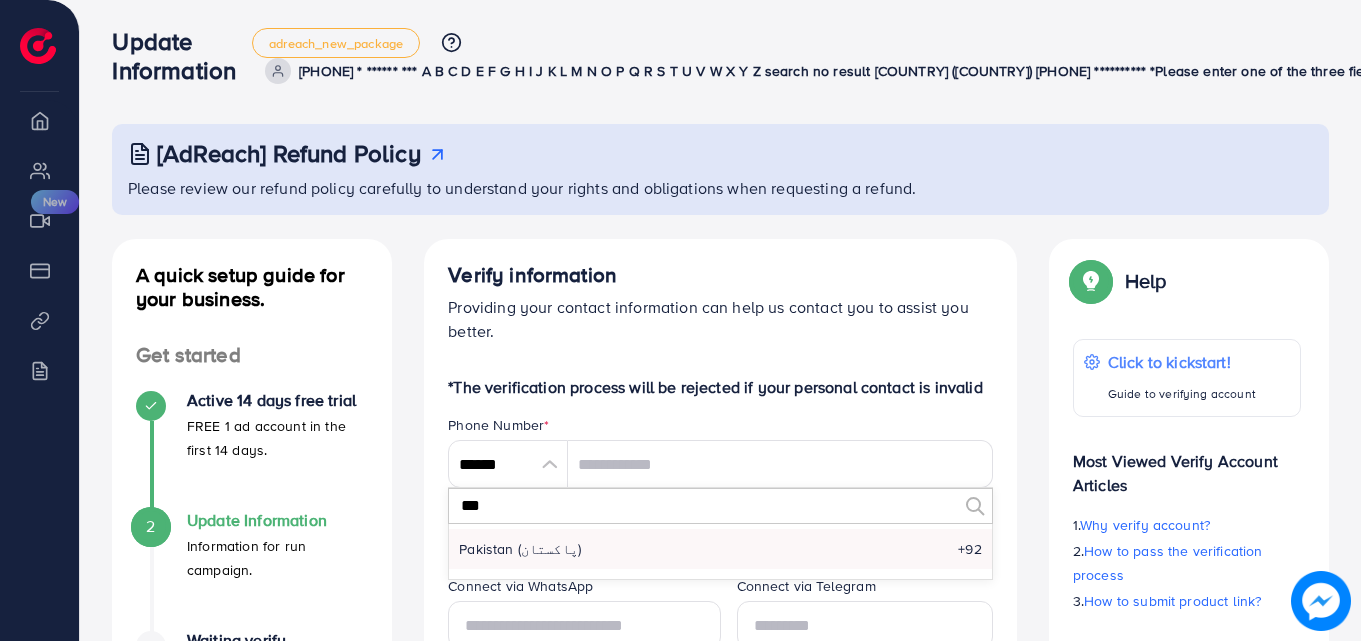 type on "***" 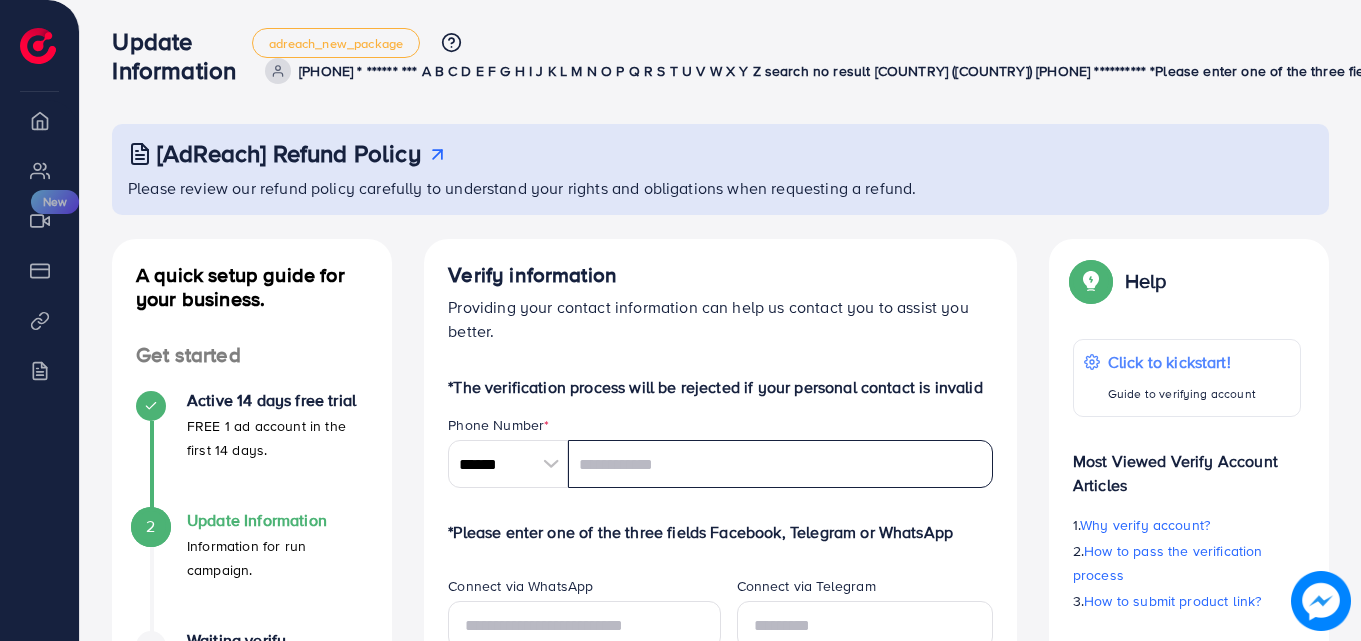 click at bounding box center [780, 464] 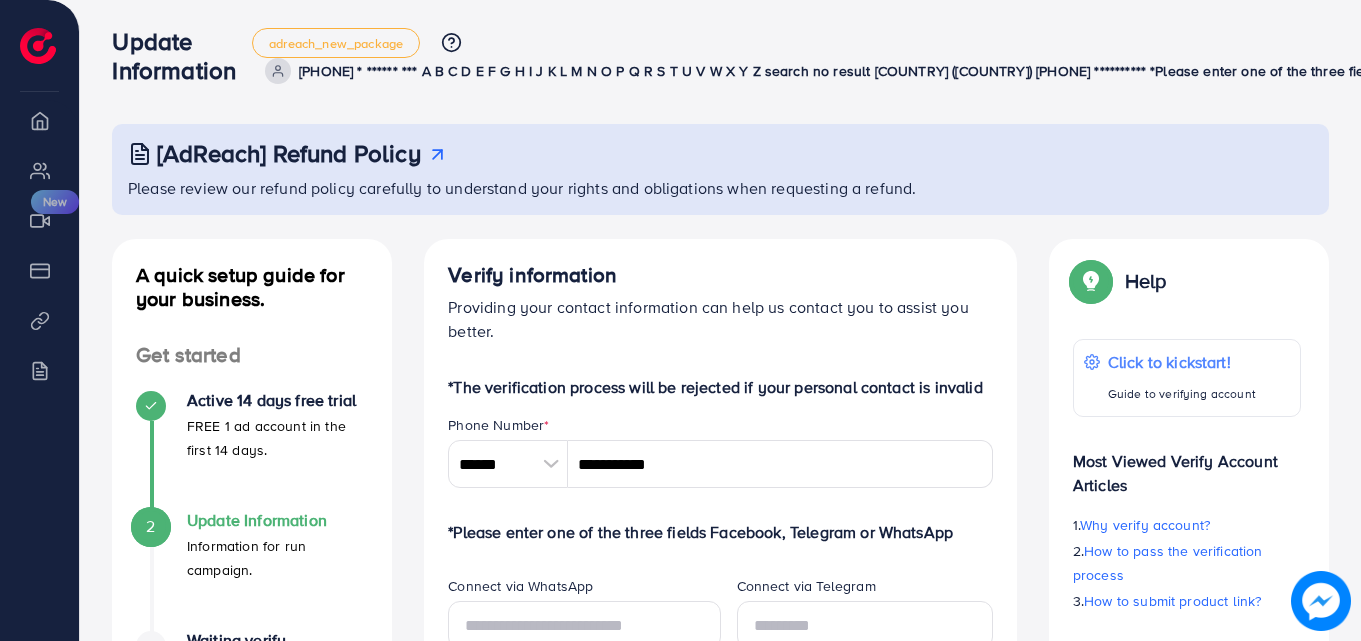 type on "********" 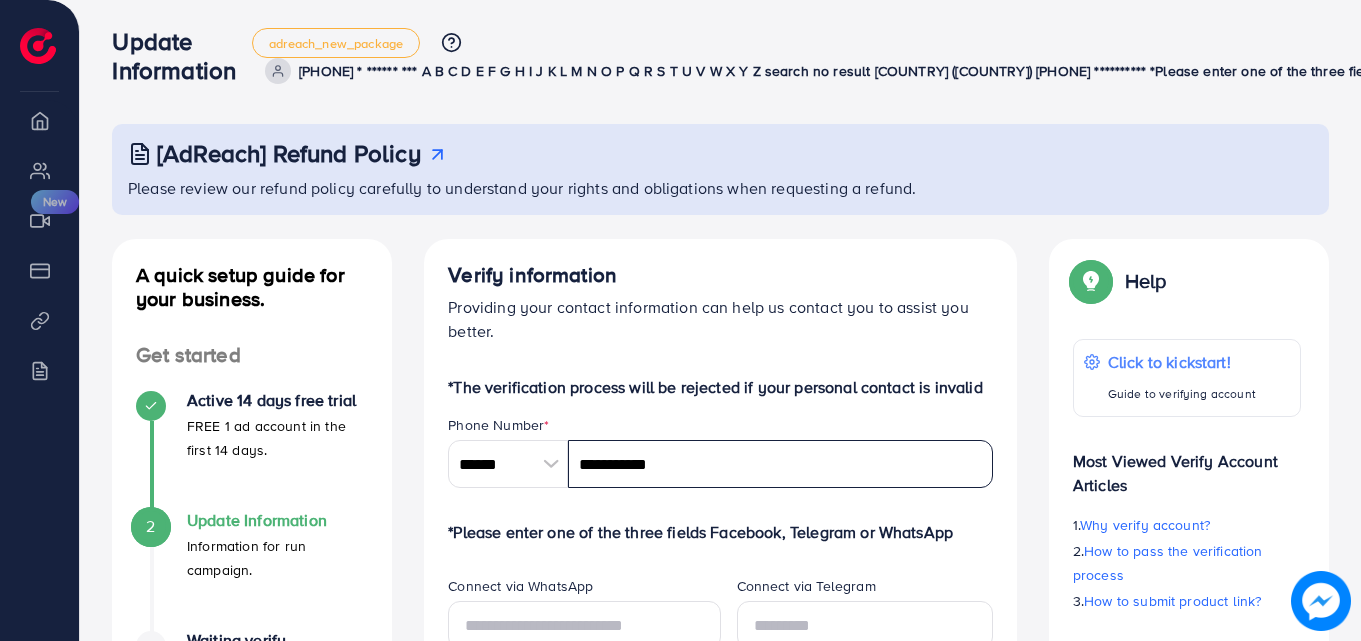 click on "**********" at bounding box center (780, 464) 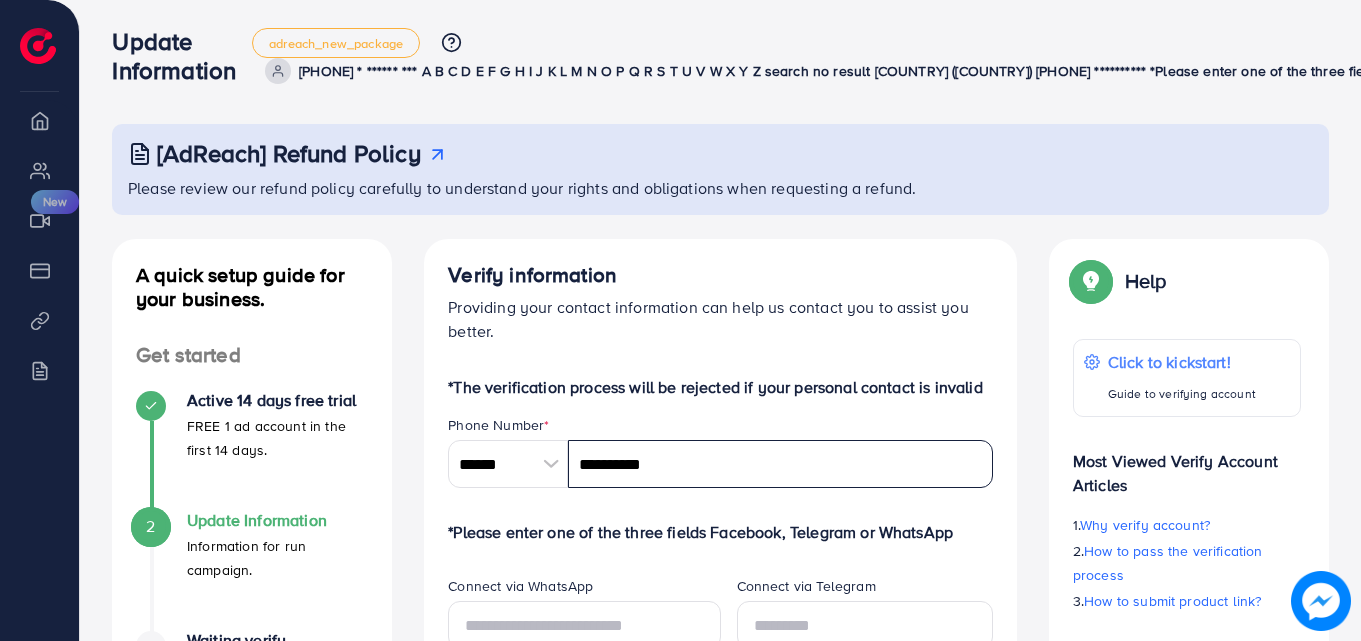 type on "**********" 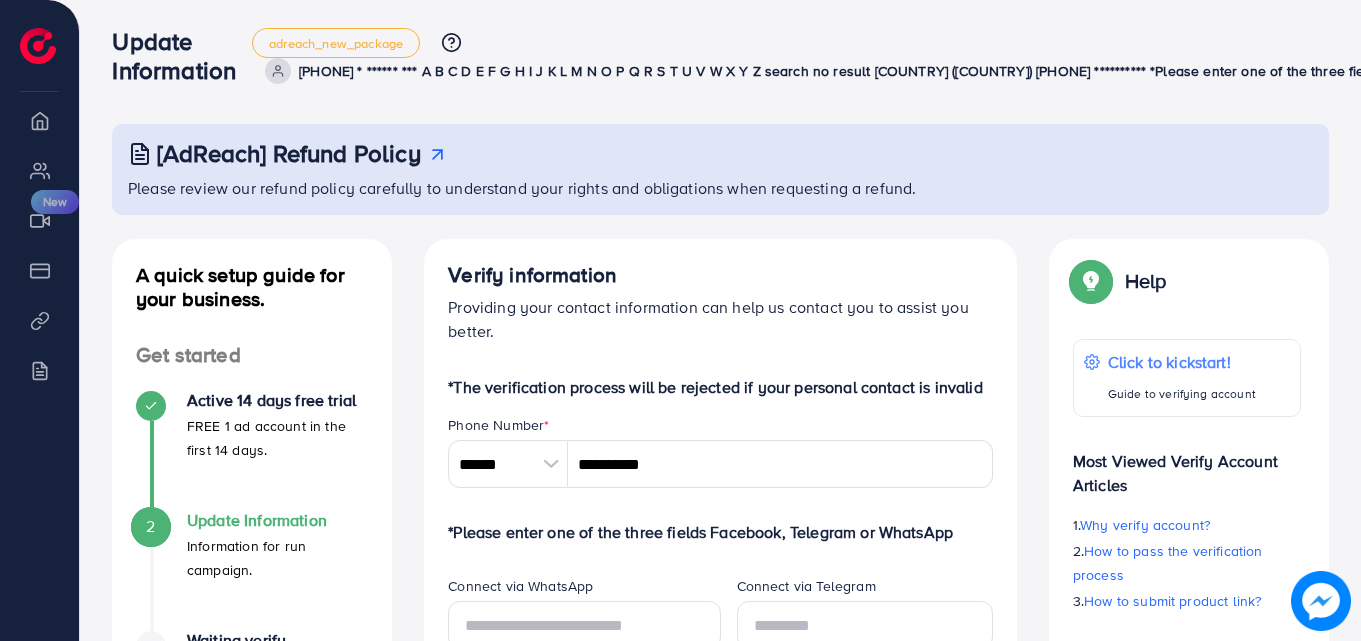 click on "Phone Number  *" at bounding box center (720, 427) 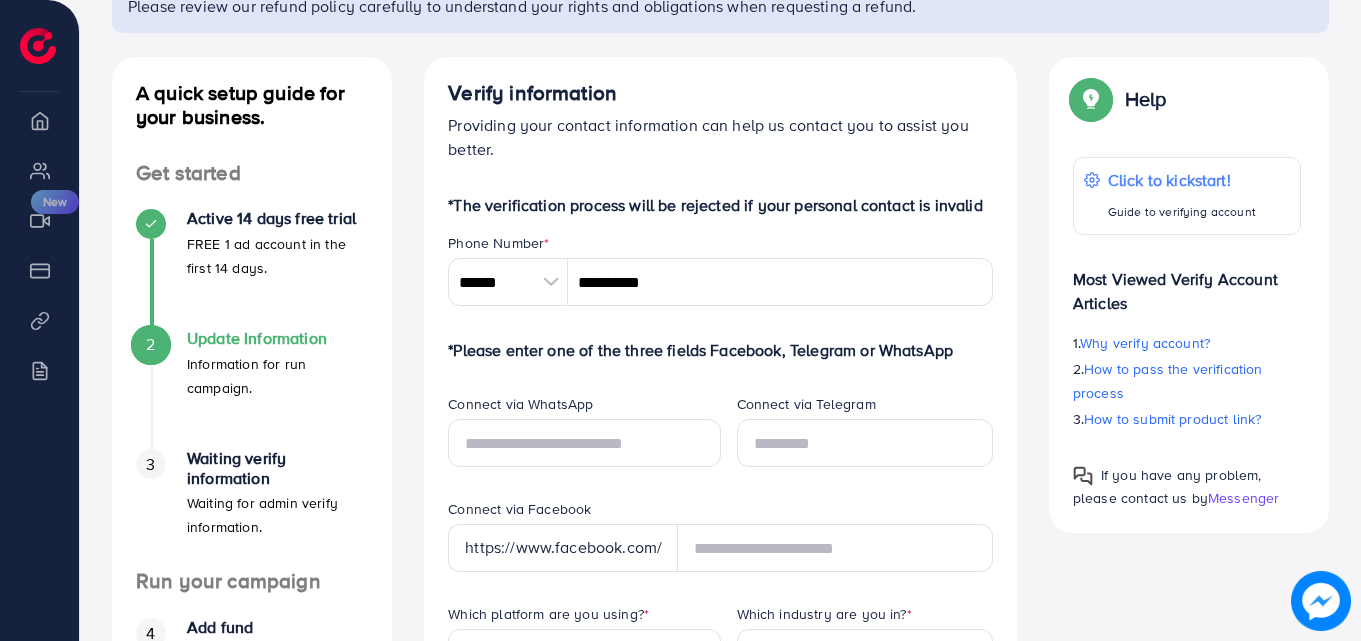 scroll, scrollTop: 189, scrollLeft: 0, axis: vertical 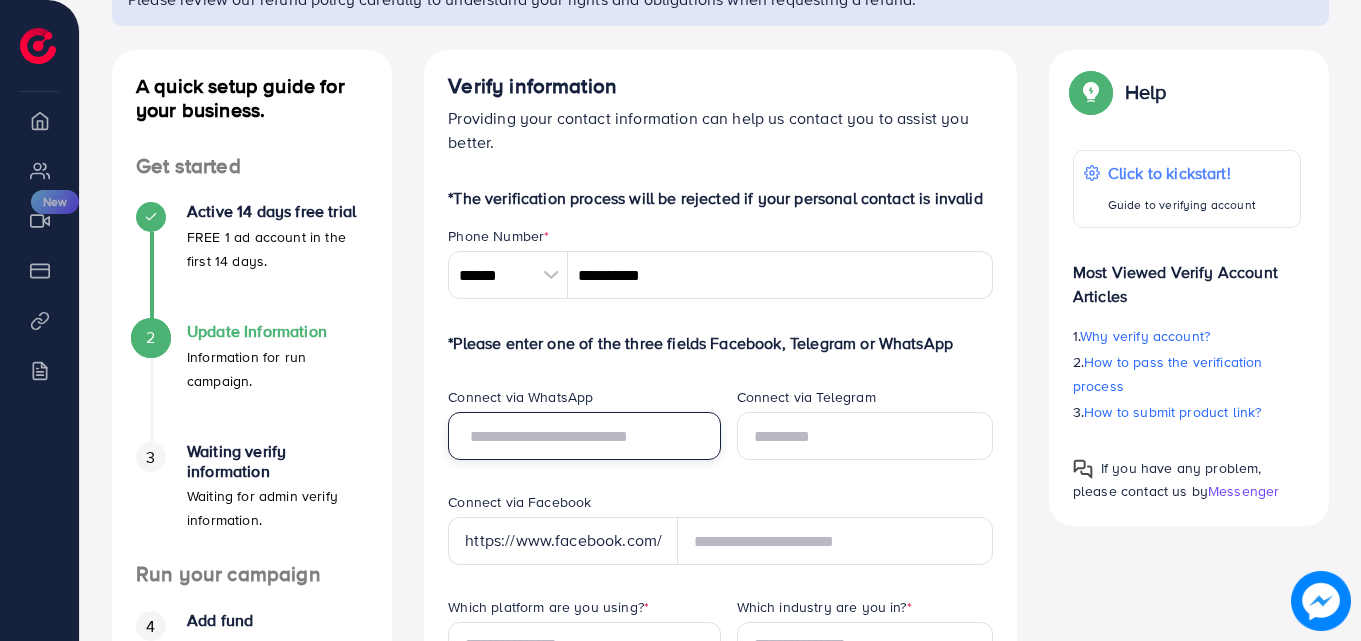 click at bounding box center [584, 436] 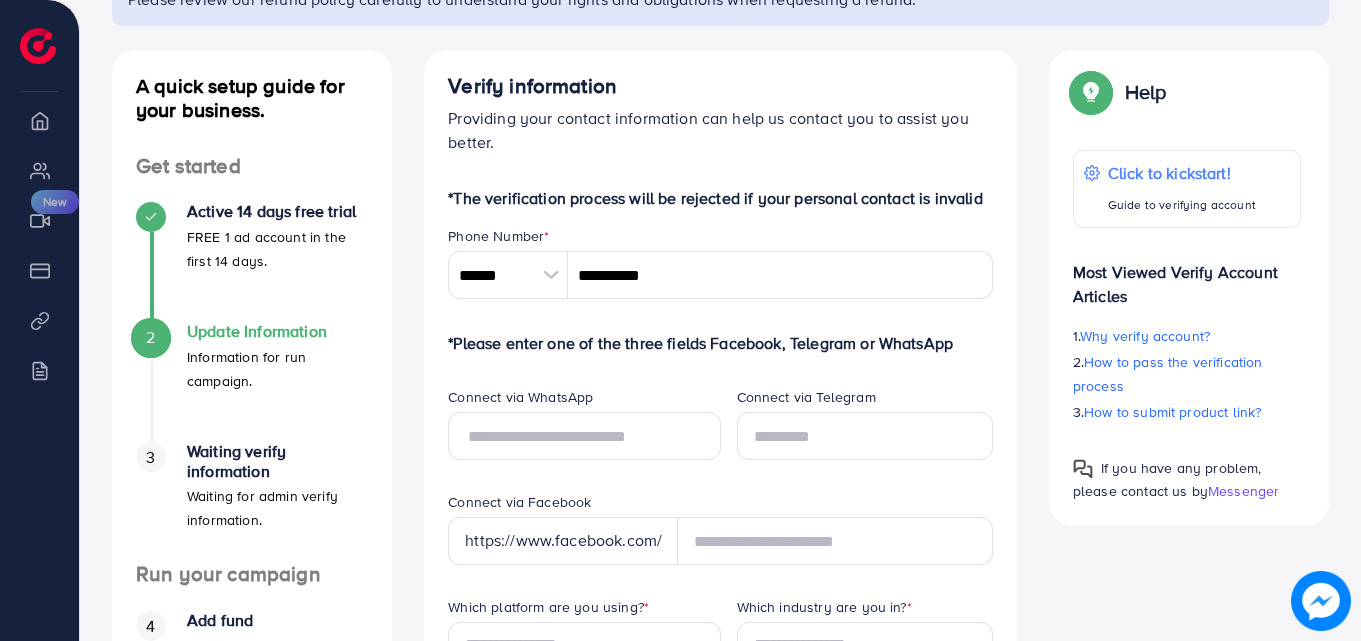 click on "**********" at bounding box center [720, 714] 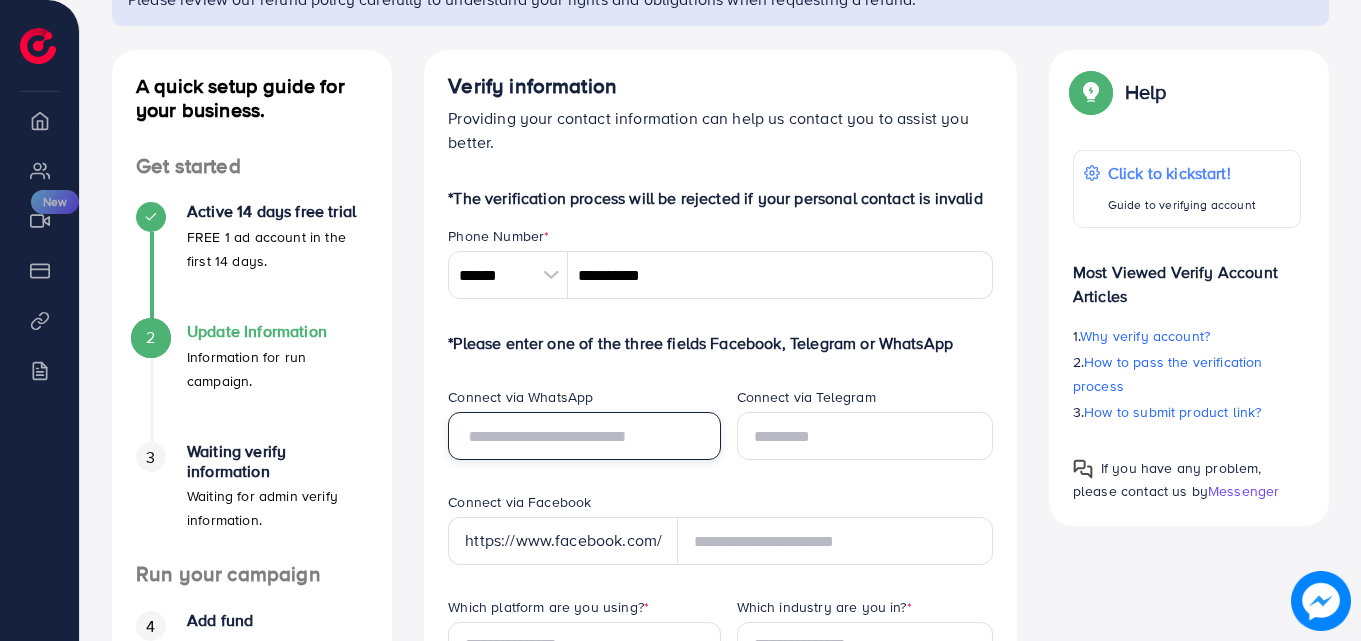 click at bounding box center [584, 436] 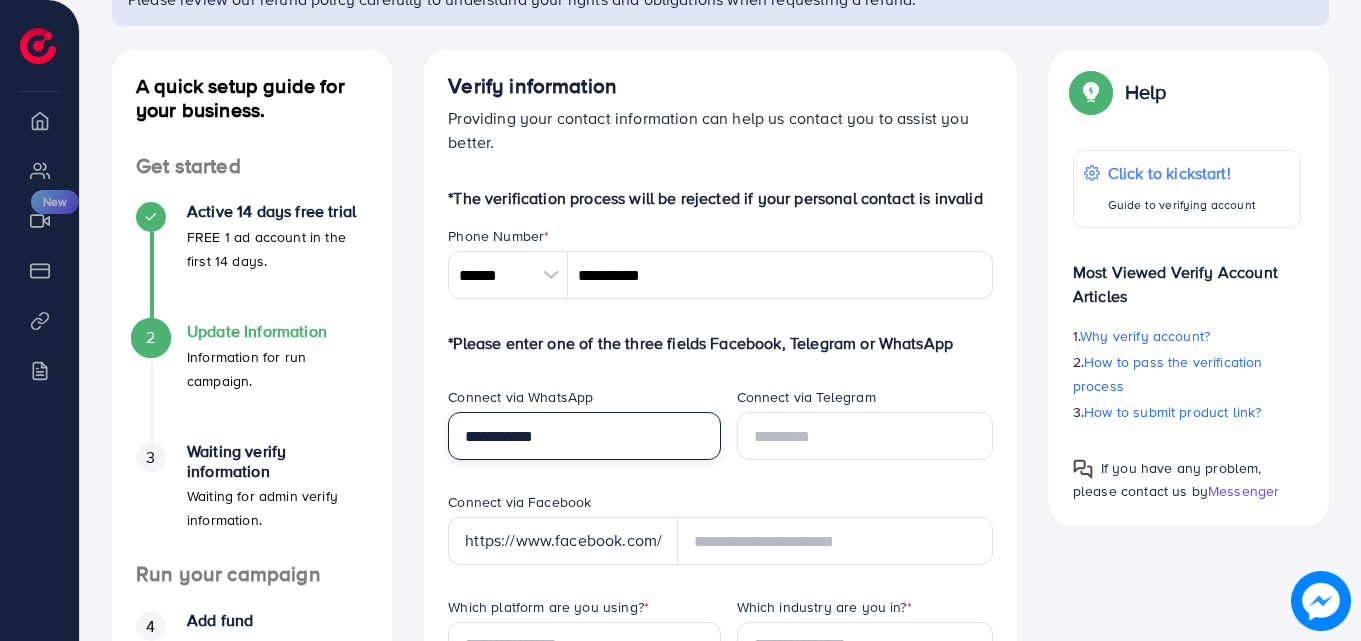 click on "**********" at bounding box center [584, 436] 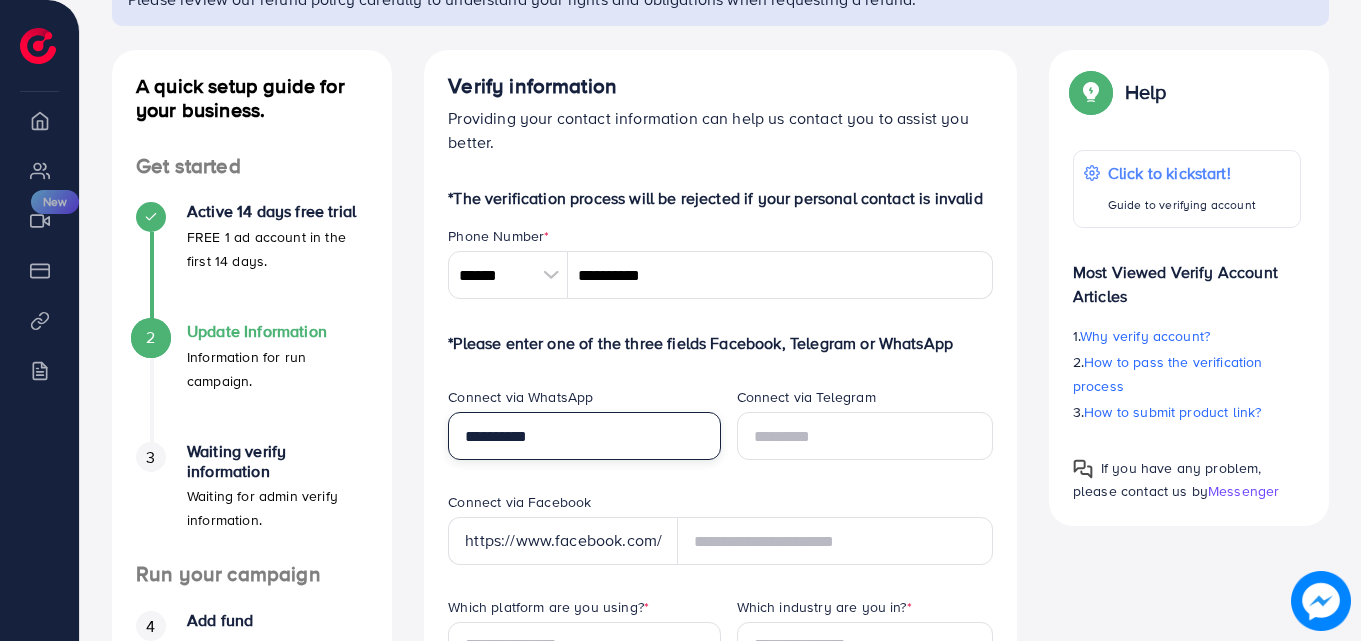 type on "**********" 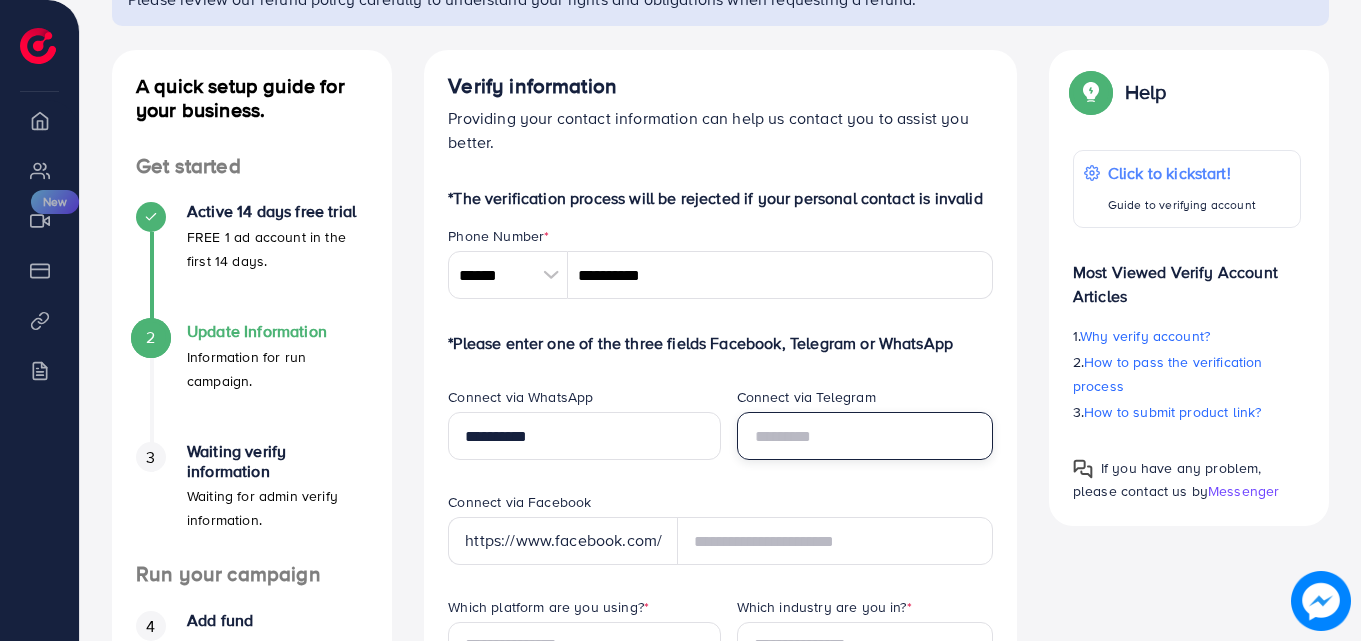 click at bounding box center [865, 436] 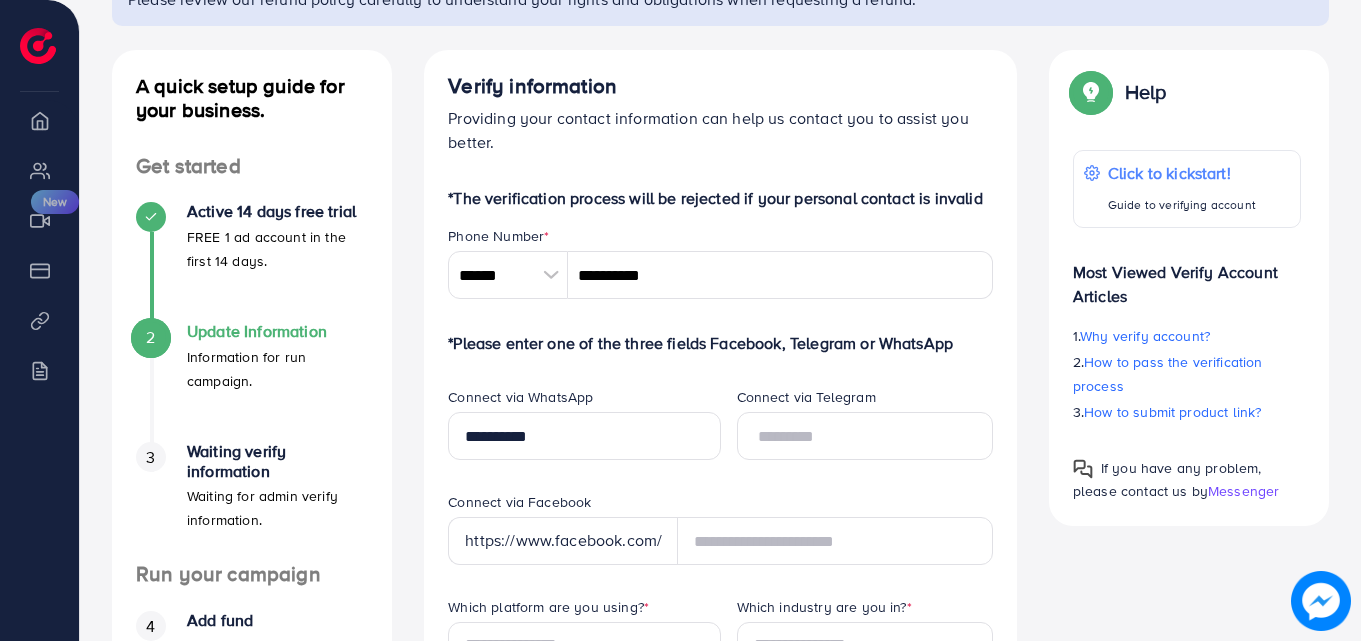 click on "Connect via WhatsApp" at bounding box center (584, 399) 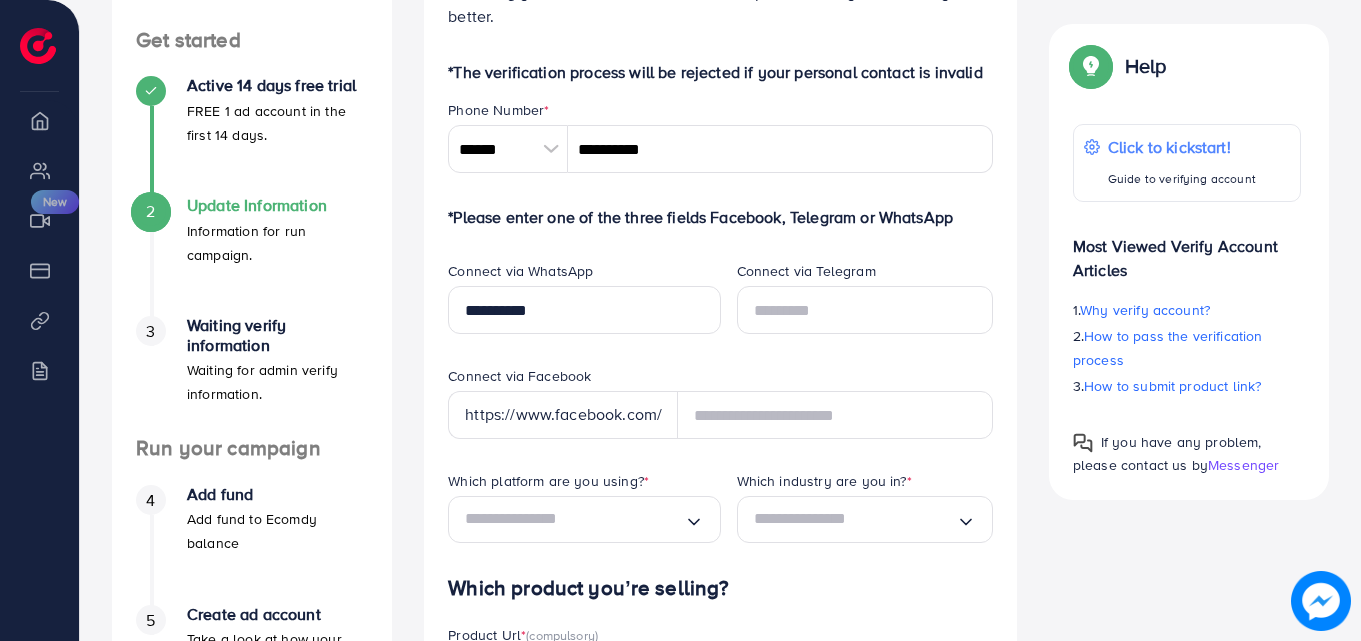 scroll, scrollTop: 422, scrollLeft: 0, axis: vertical 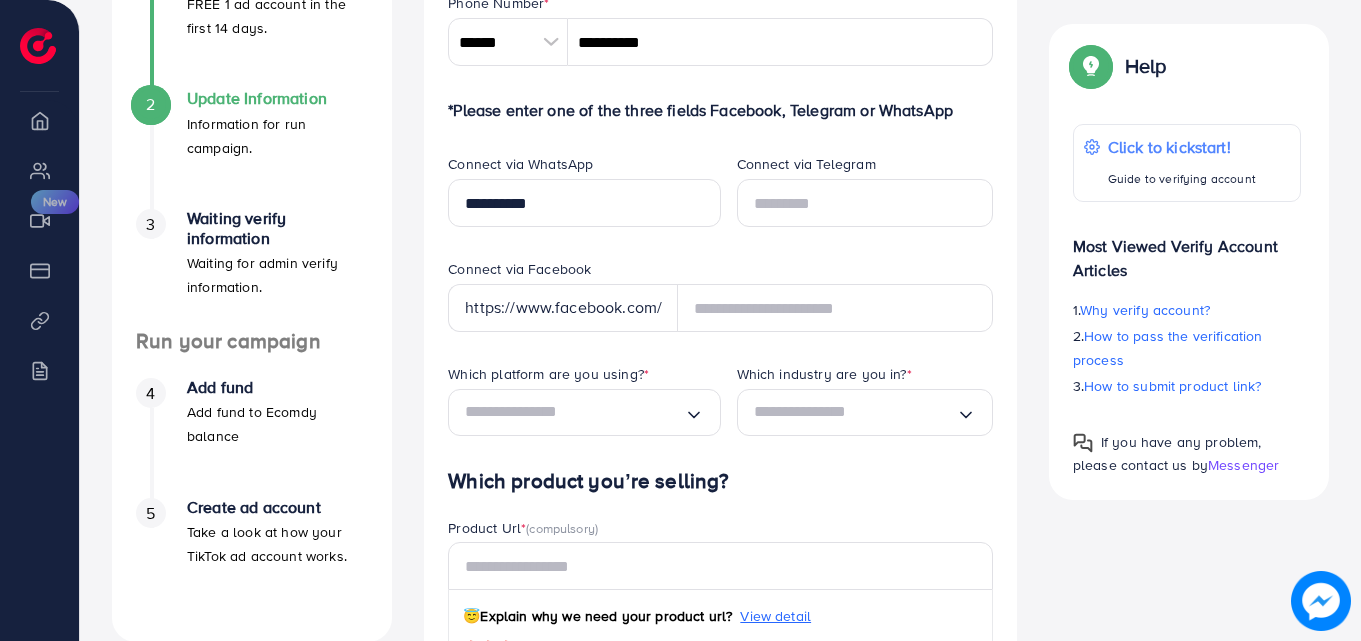 click on "https://www.facebook.com/" at bounding box center (563, 308) 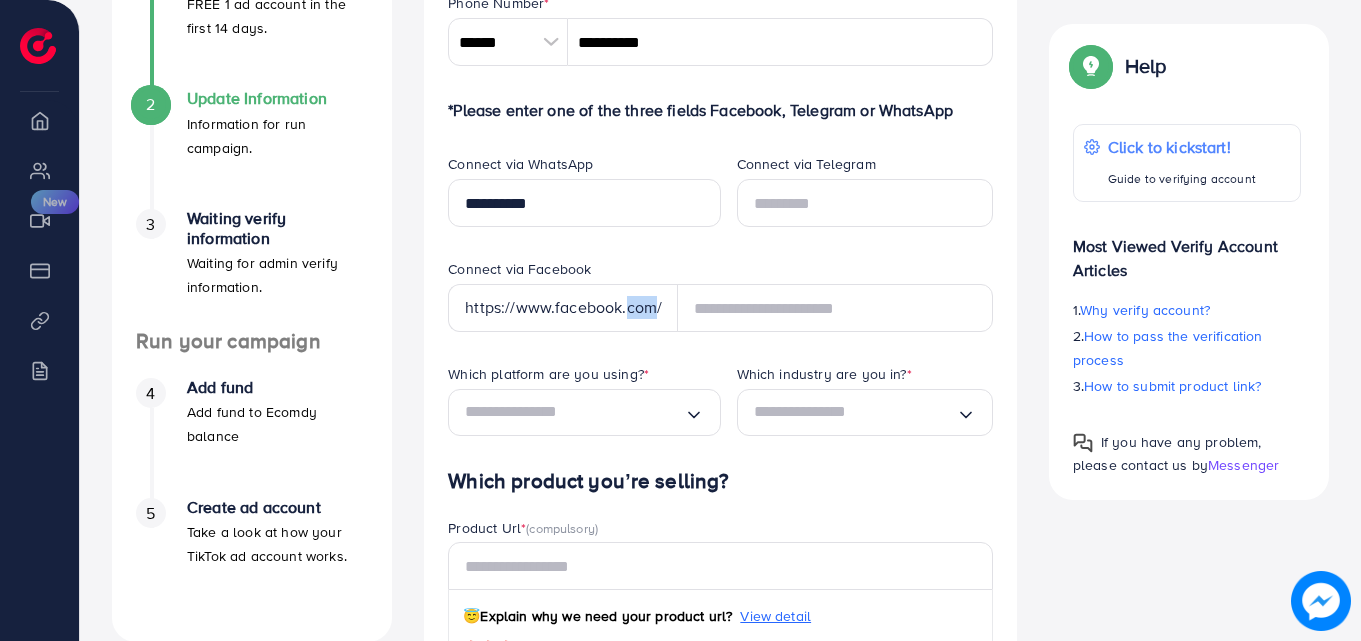 drag, startPoint x: 641, startPoint y: 309, endPoint x: 706, endPoint y: 309, distance: 65 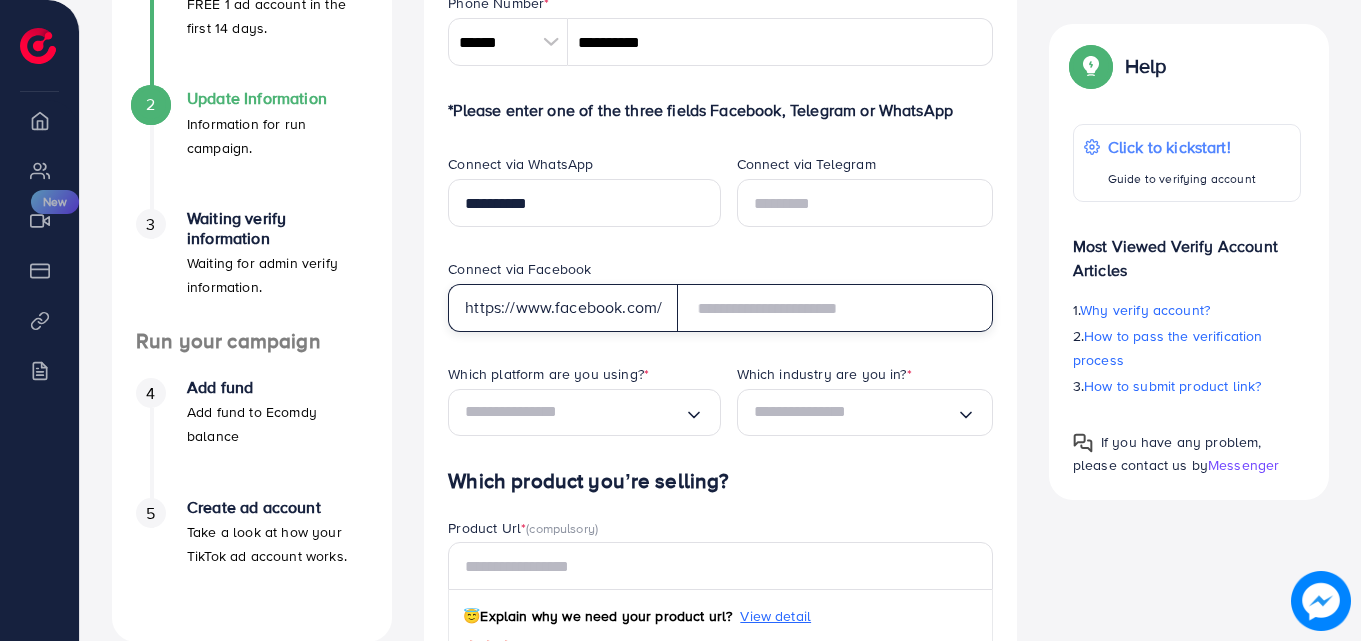 click at bounding box center [835, 308] 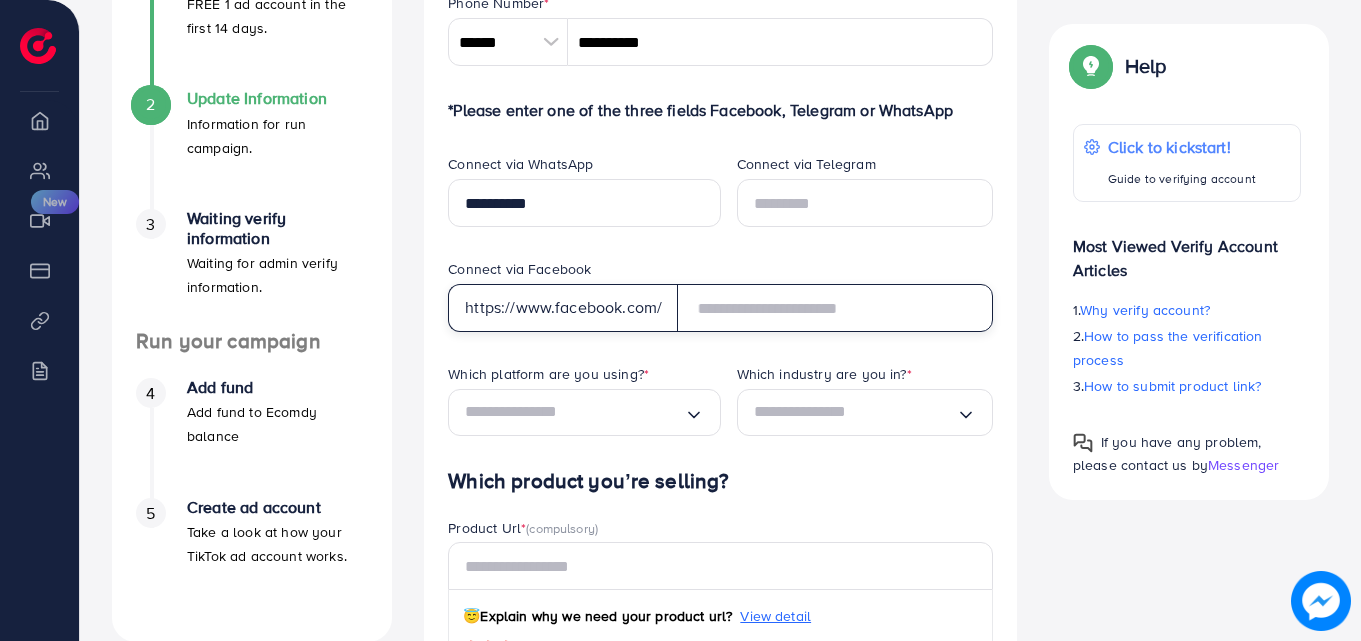 paste on "**********" 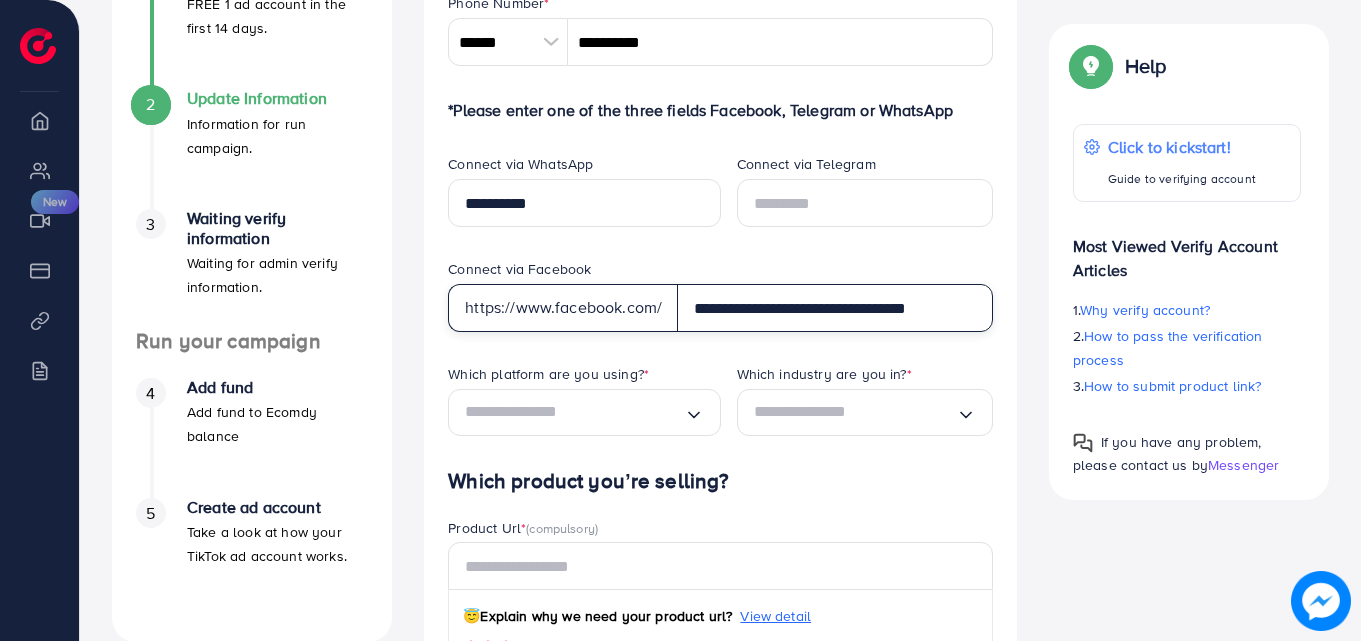 type on "**********" 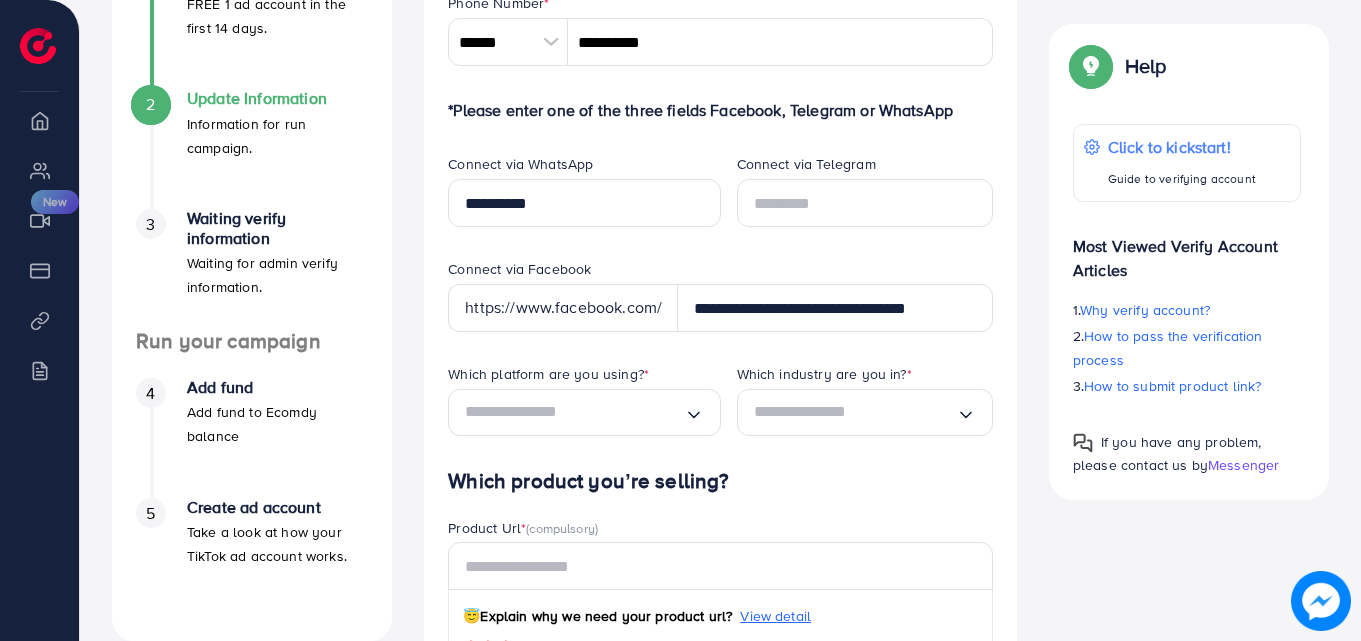 click on "Connect via Telegram" at bounding box center [865, 206] 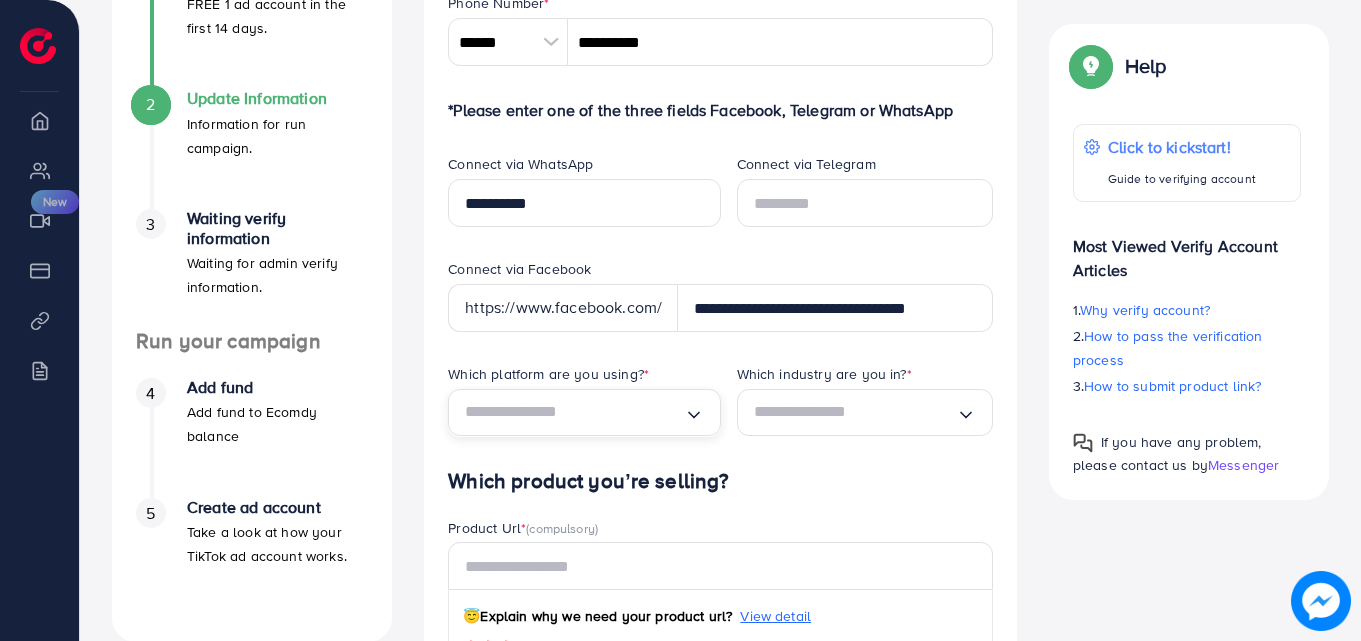click 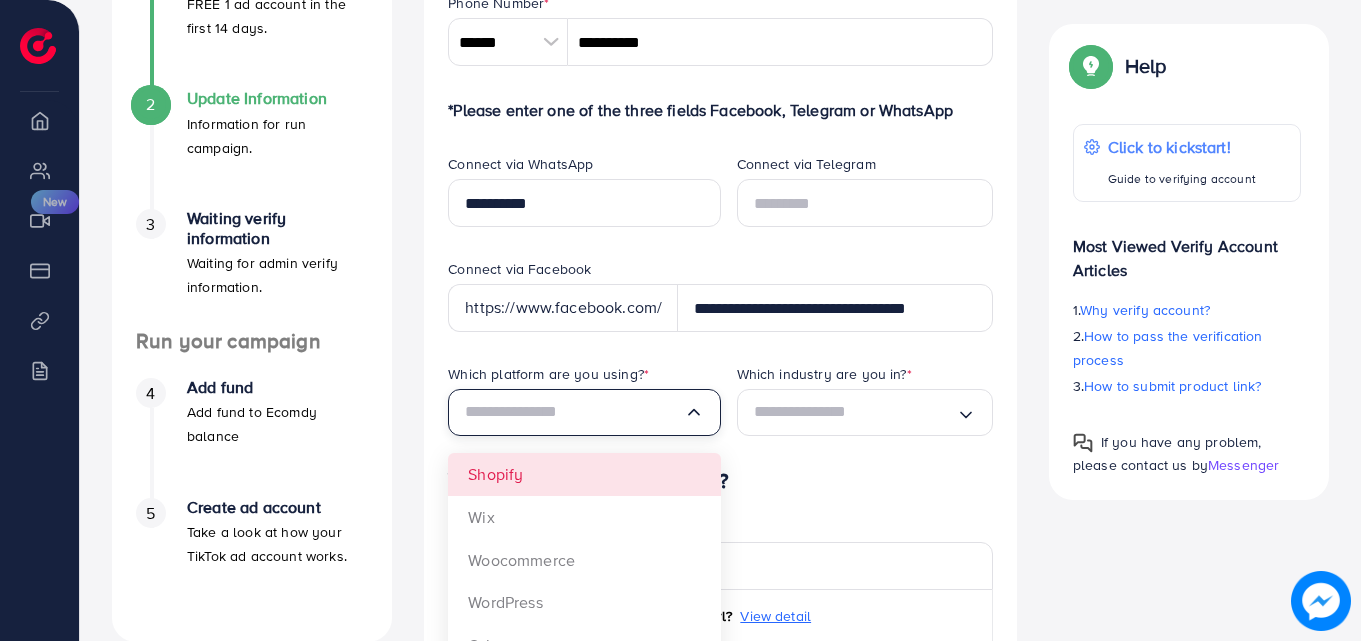 click on "Which platform are you using?  *           Loading...
Shopify
Wix
Woocommerce
WordPress
Other" at bounding box center [576, 416] 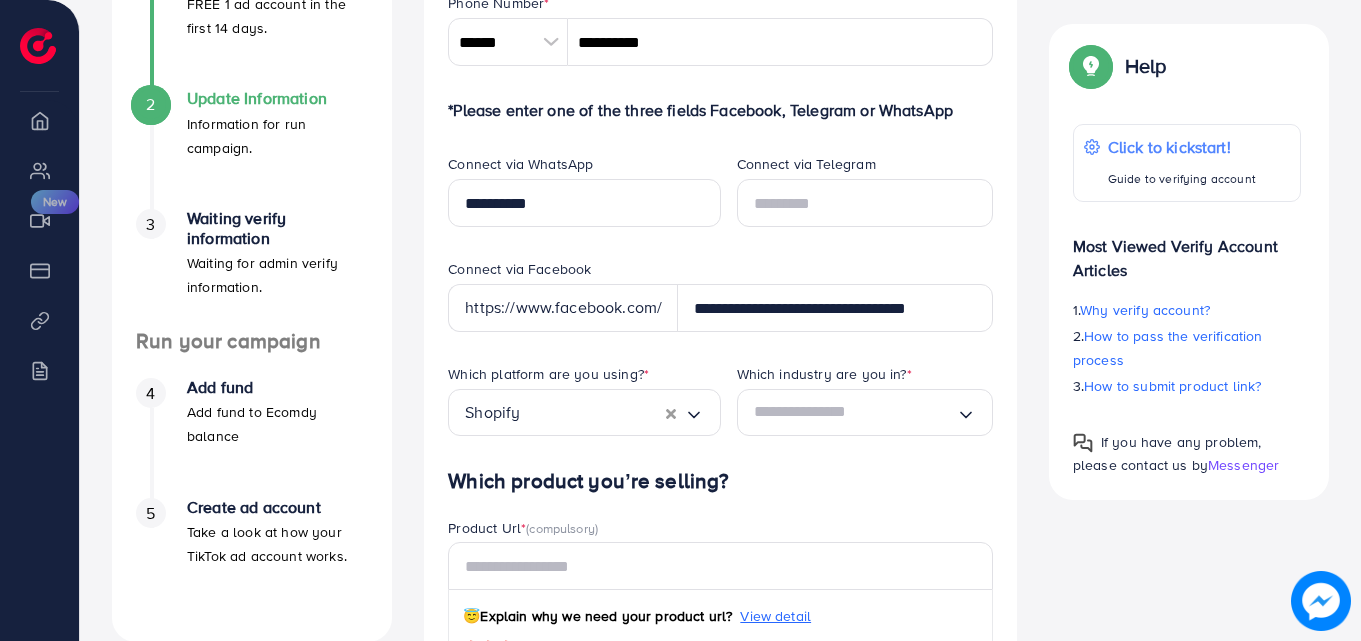 click on "Which industry are you in?  *" at bounding box center [865, 376] 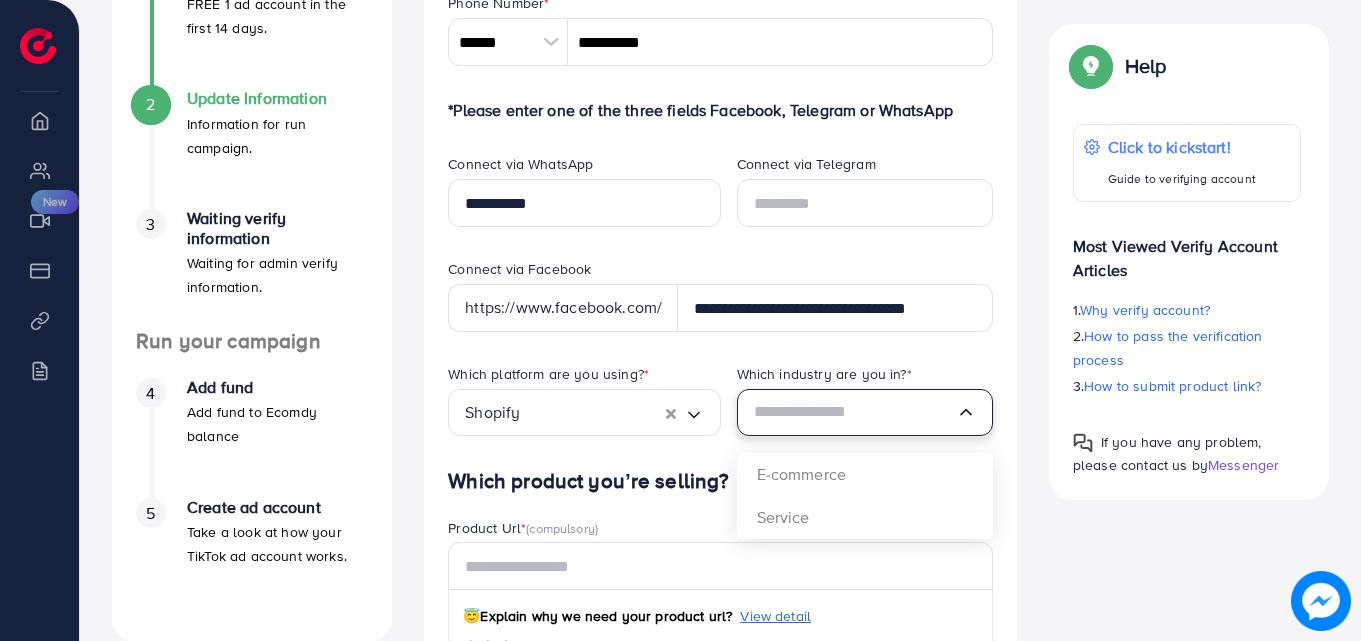 click at bounding box center [855, 412] 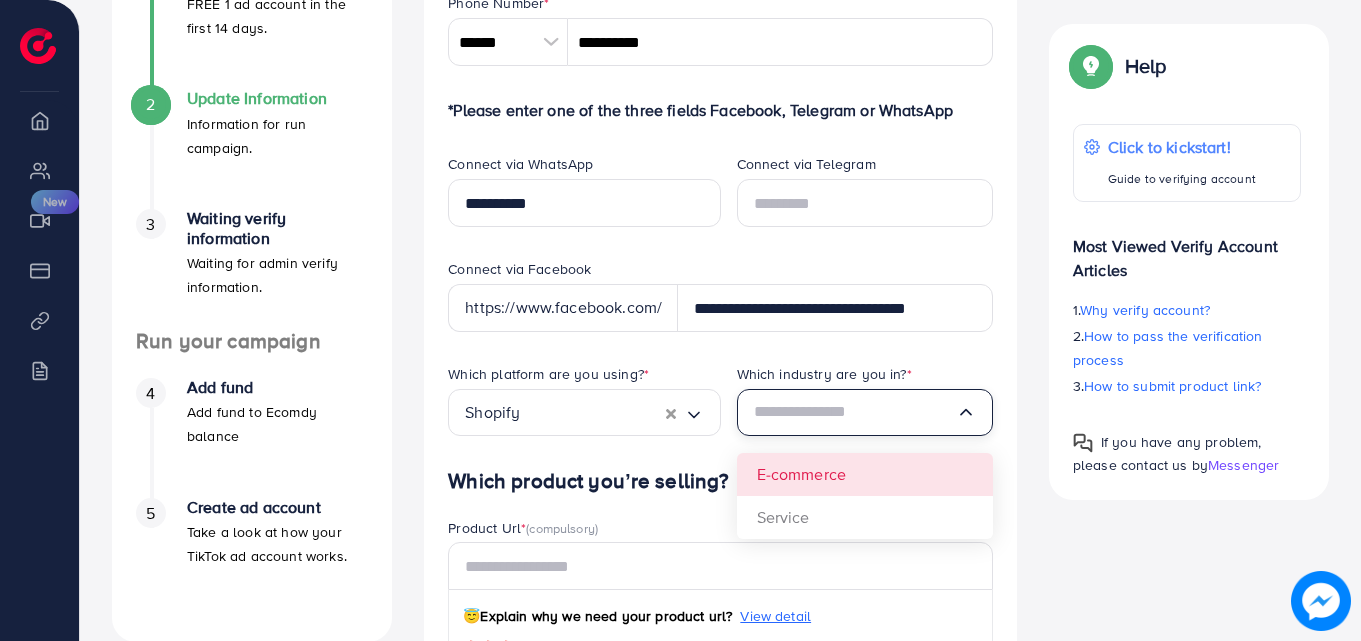 click on "Which platform are you using?  *
Shopify
Loading...      Which industry are you in?  *           Loading...
E-commerce
Service" at bounding box center (720, 416) 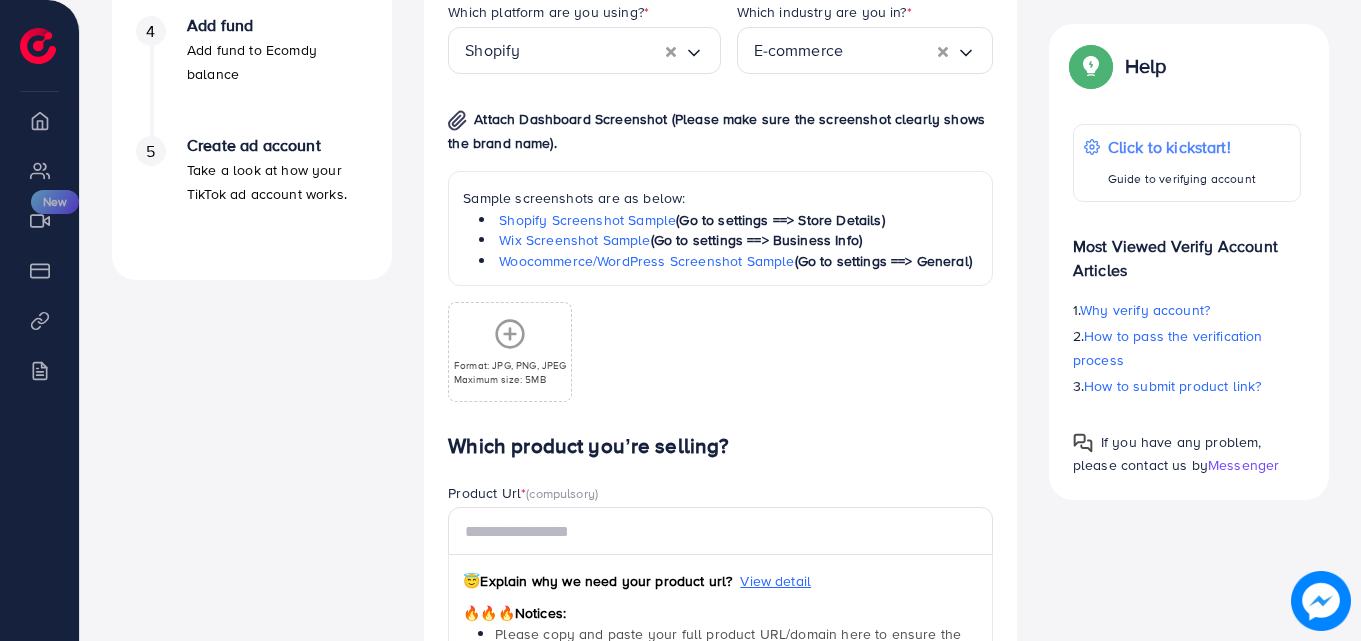 scroll, scrollTop: 833, scrollLeft: 0, axis: vertical 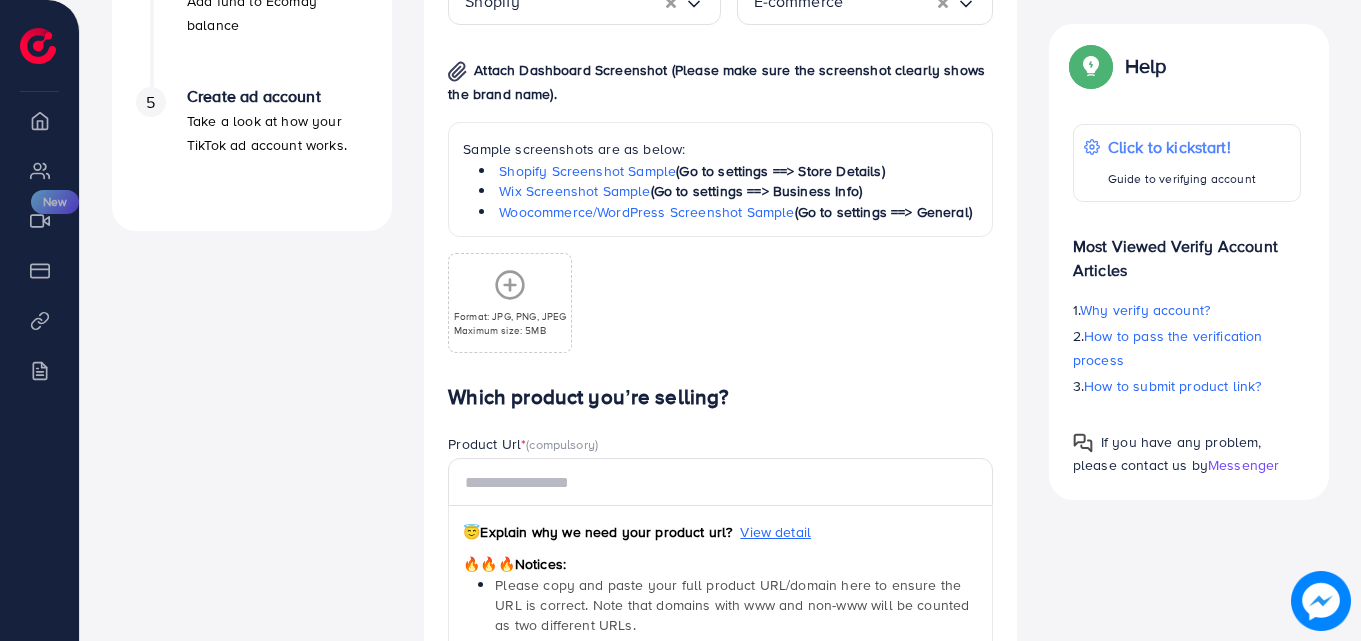 click 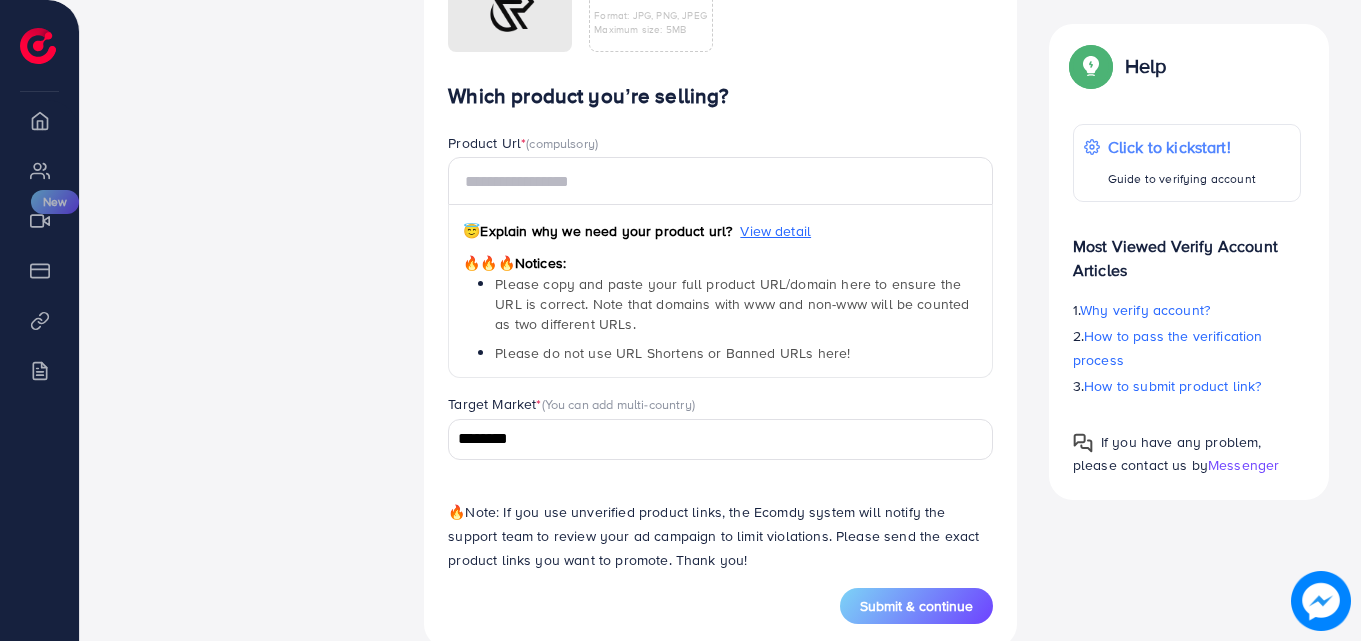 scroll, scrollTop: 1156, scrollLeft: 0, axis: vertical 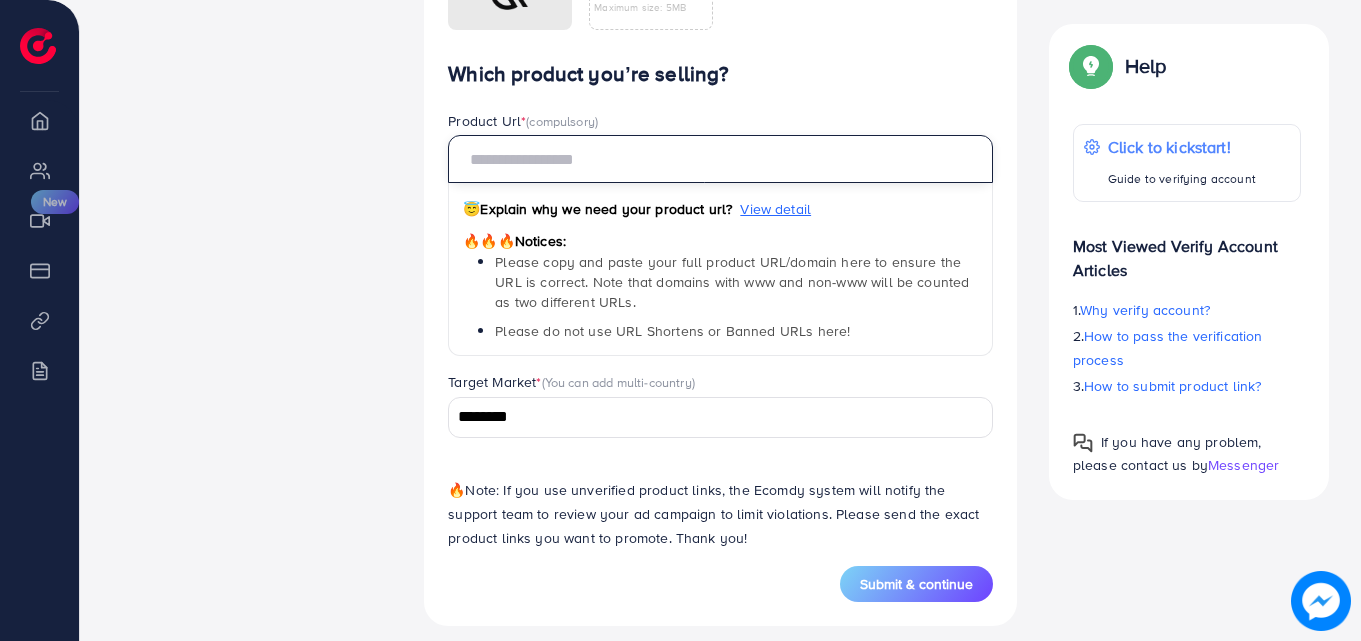 click at bounding box center (720, 159) 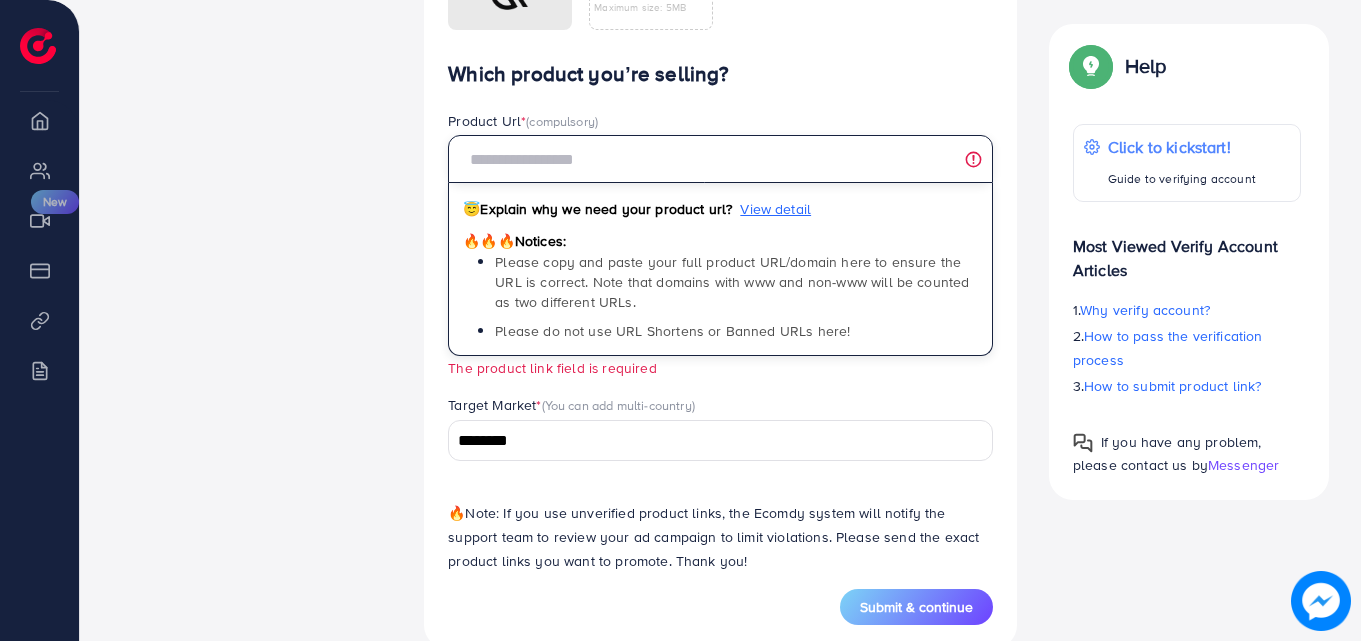 click at bounding box center (720, 159) 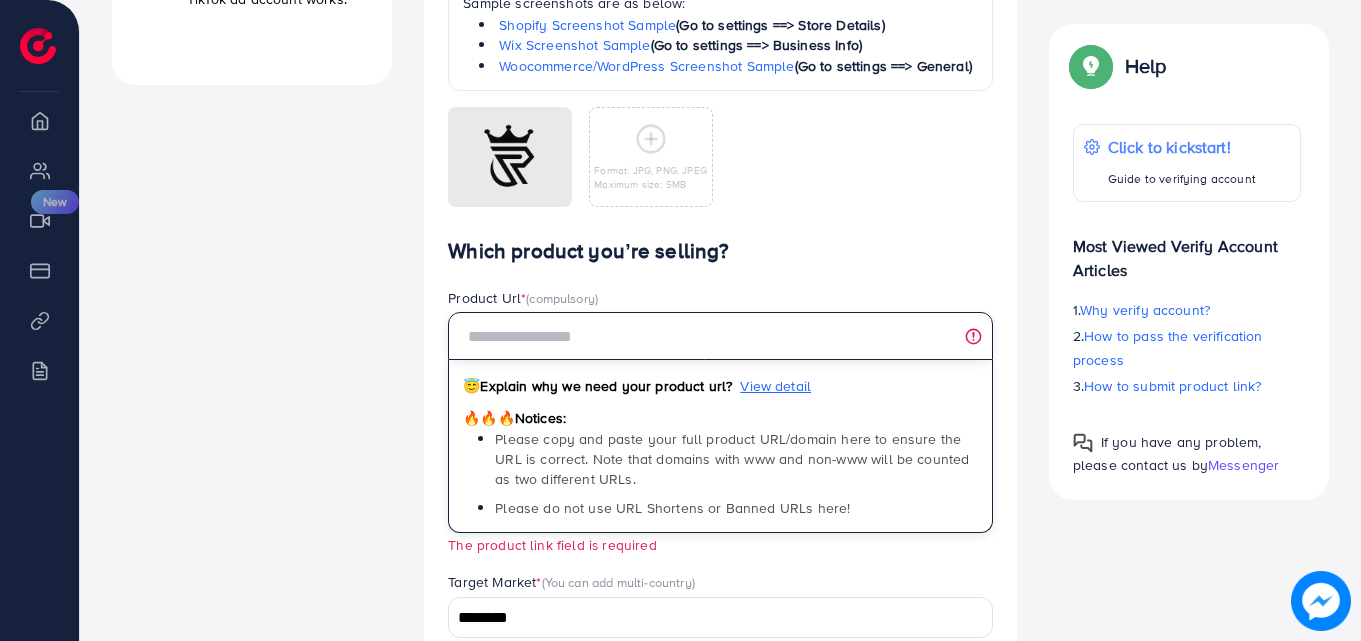 scroll, scrollTop: 989, scrollLeft: 0, axis: vertical 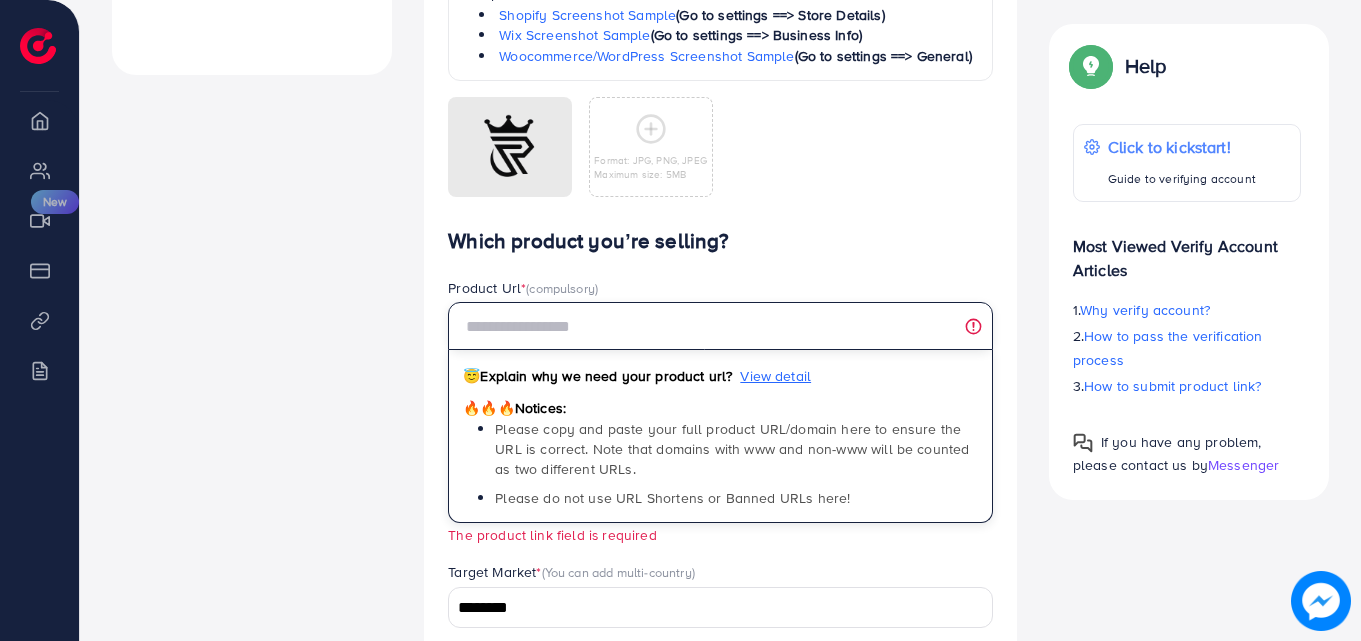 paste on "**********" 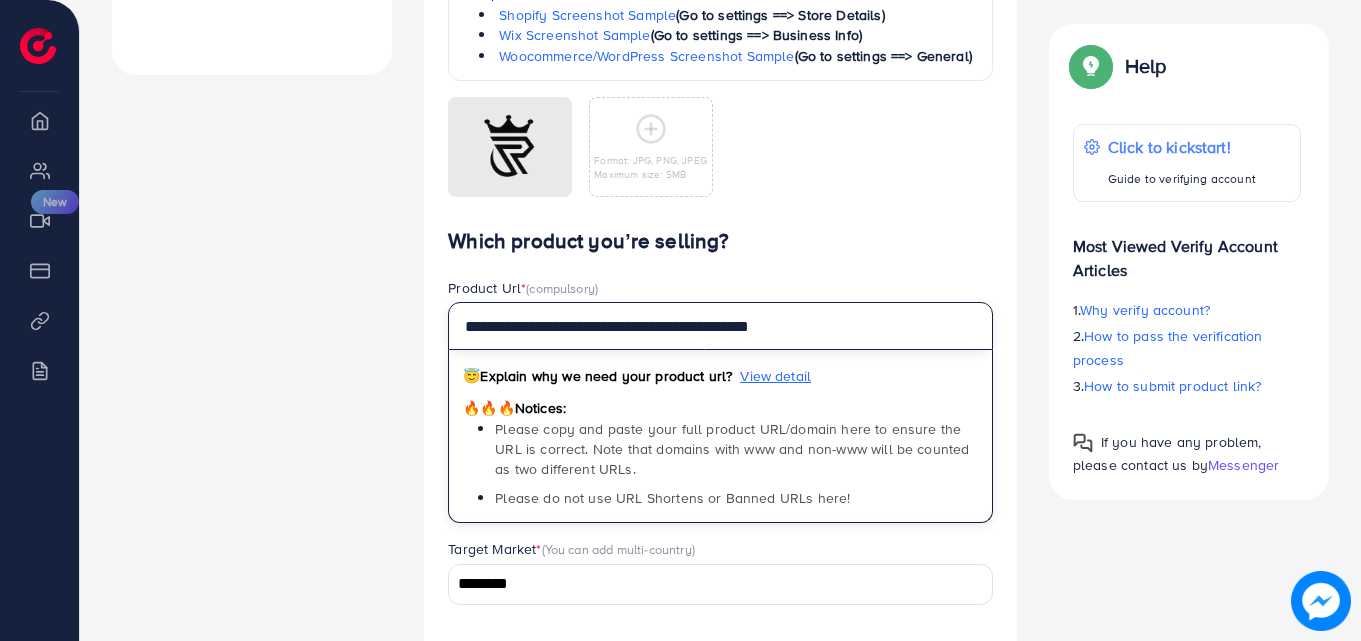 type on "**********" 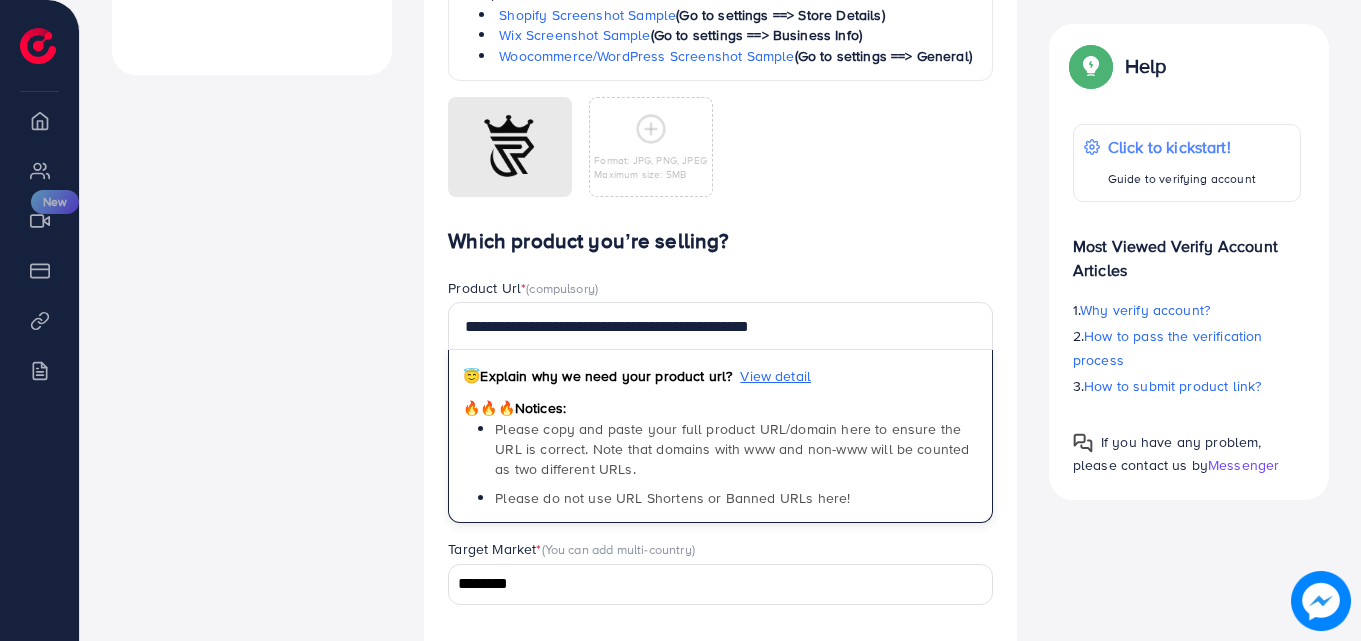 click on "Which product you’re selling?" at bounding box center [720, 241] 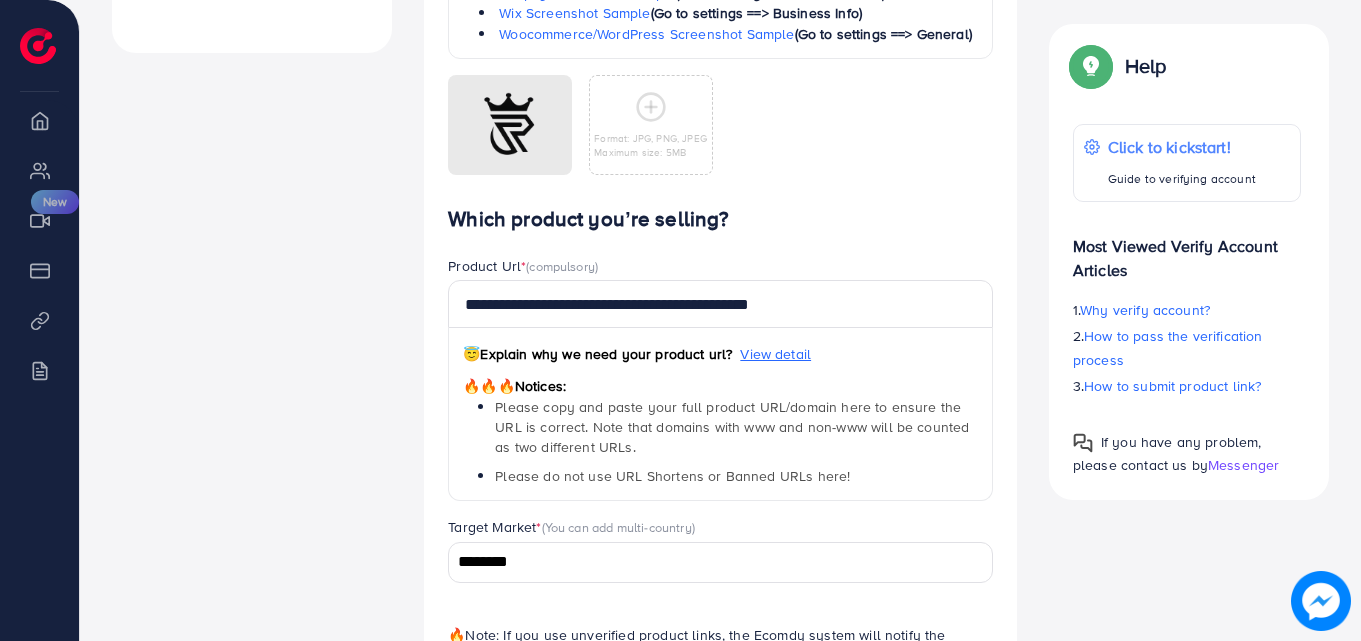 scroll, scrollTop: 1173, scrollLeft: 0, axis: vertical 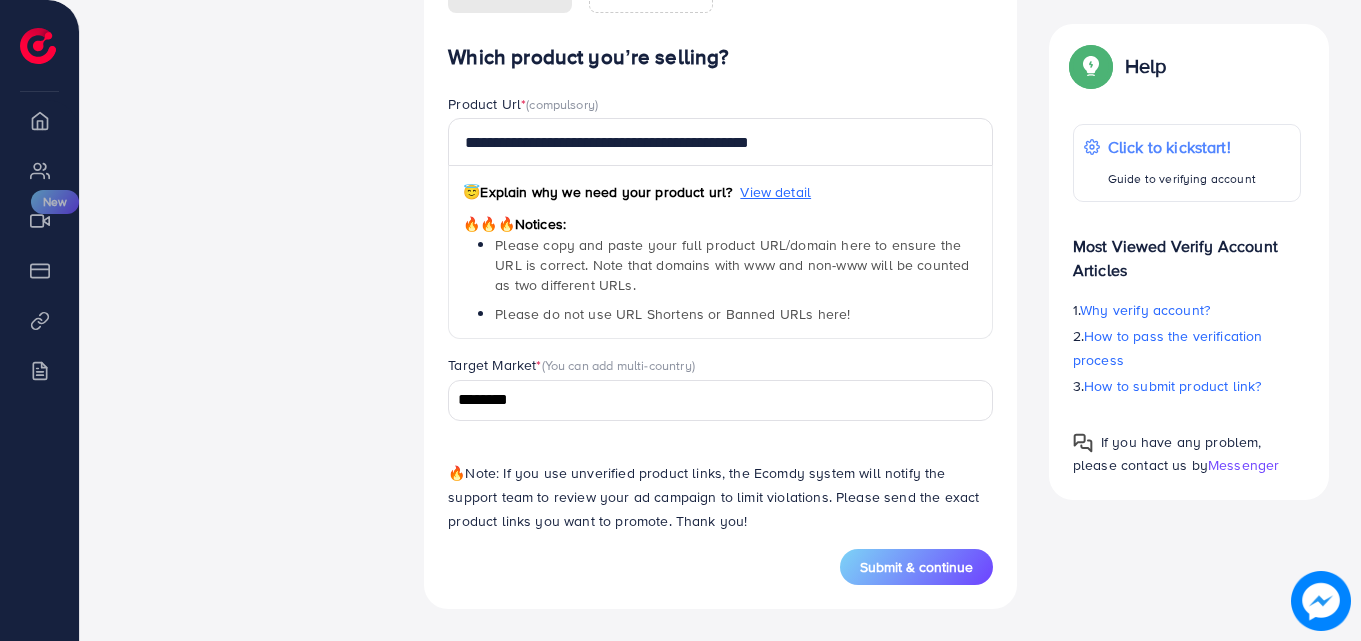 drag, startPoint x: 952, startPoint y: 577, endPoint x: 722, endPoint y: 579, distance: 230.0087 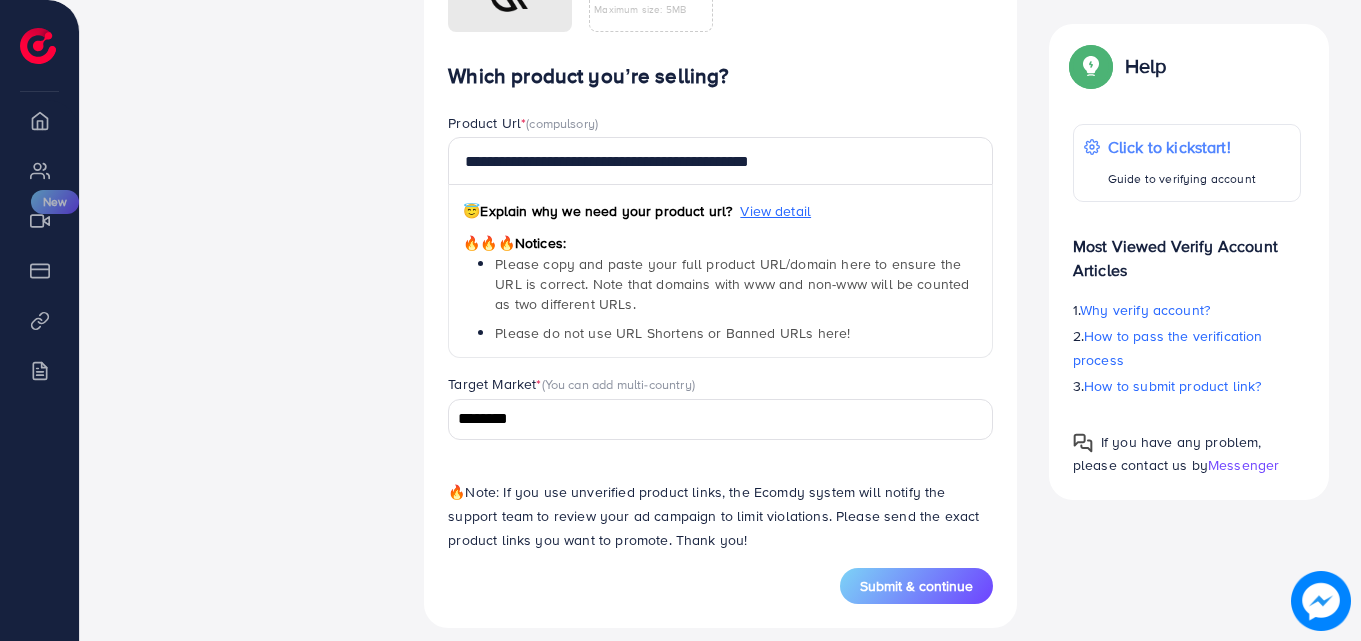 scroll, scrollTop: 1173, scrollLeft: 0, axis: vertical 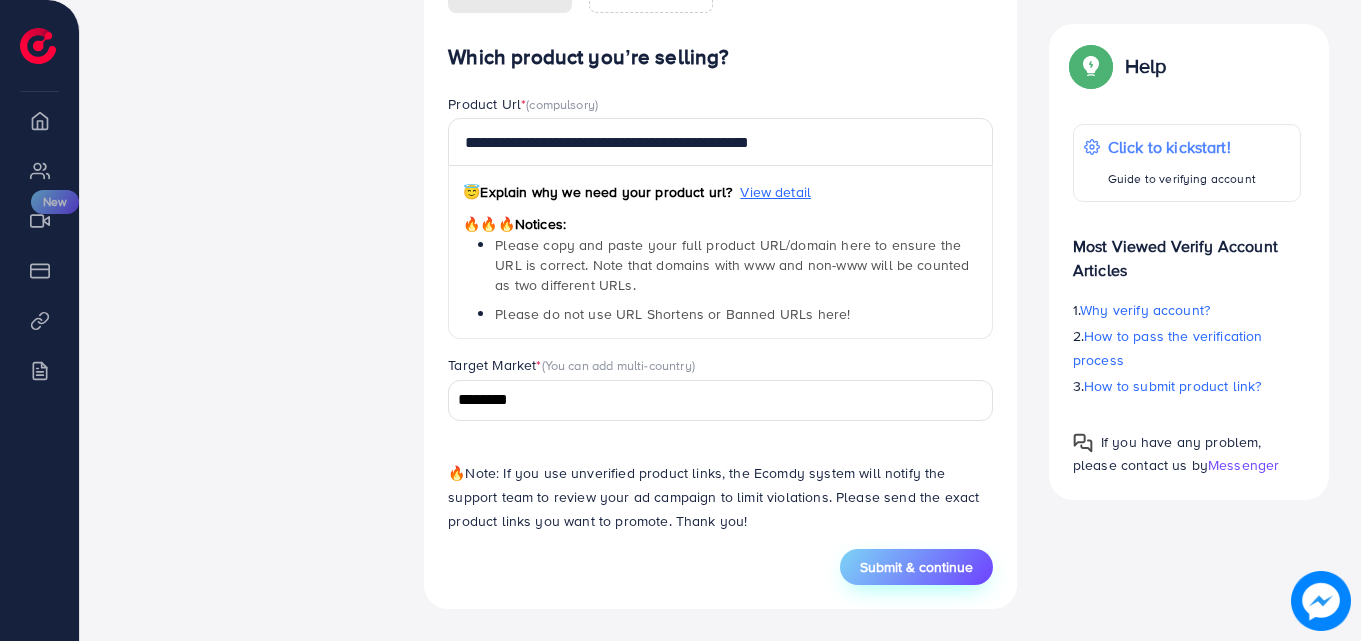 click on "Submit & continue" at bounding box center (916, 567) 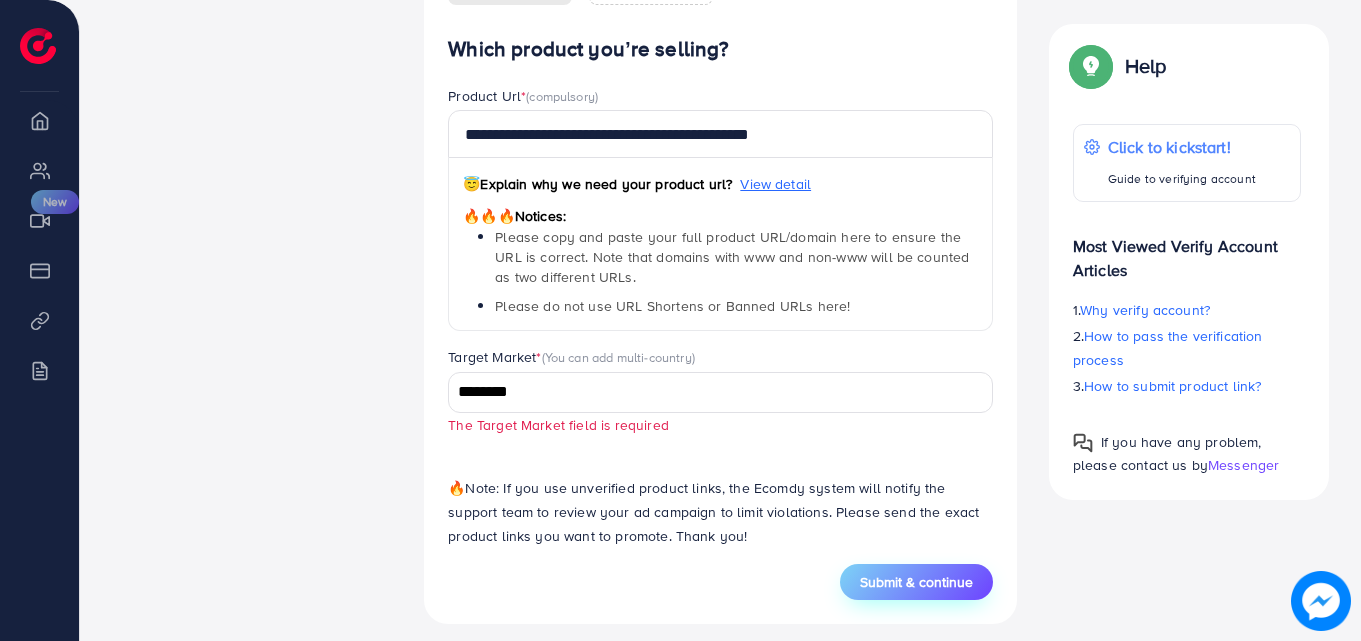 scroll, scrollTop: 1196, scrollLeft: 0, axis: vertical 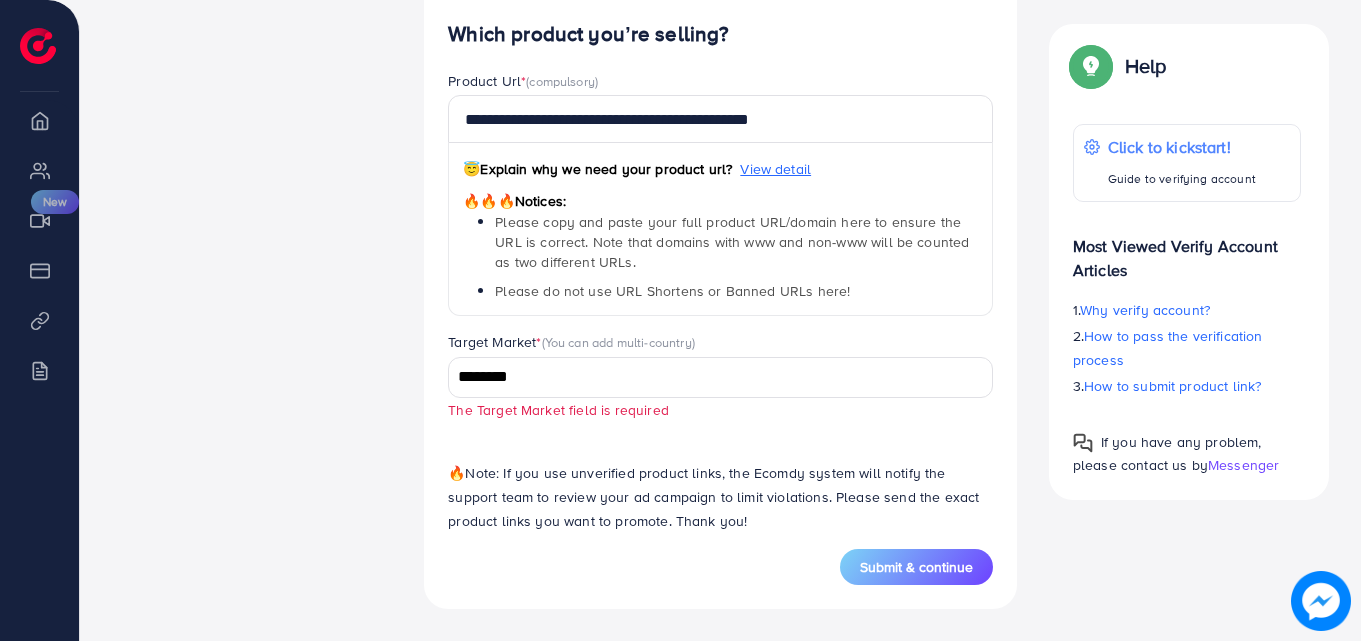 click on "********" at bounding box center [709, 377] 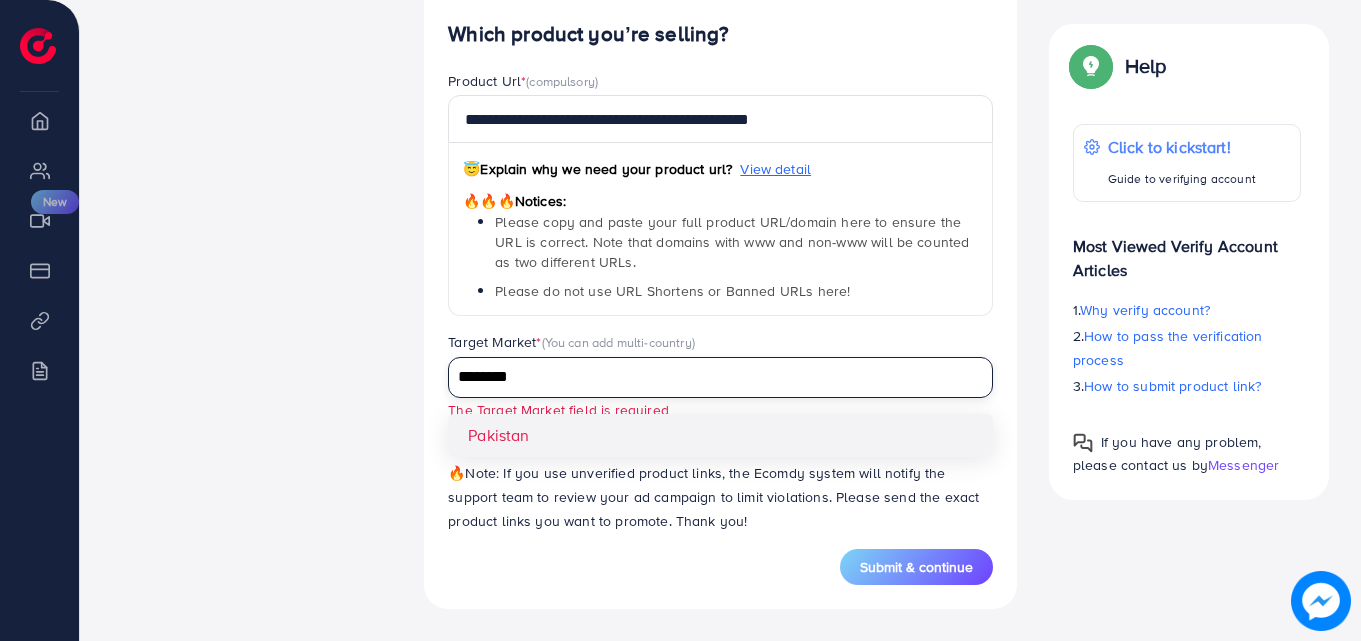 click on "**********" at bounding box center [720, 286] 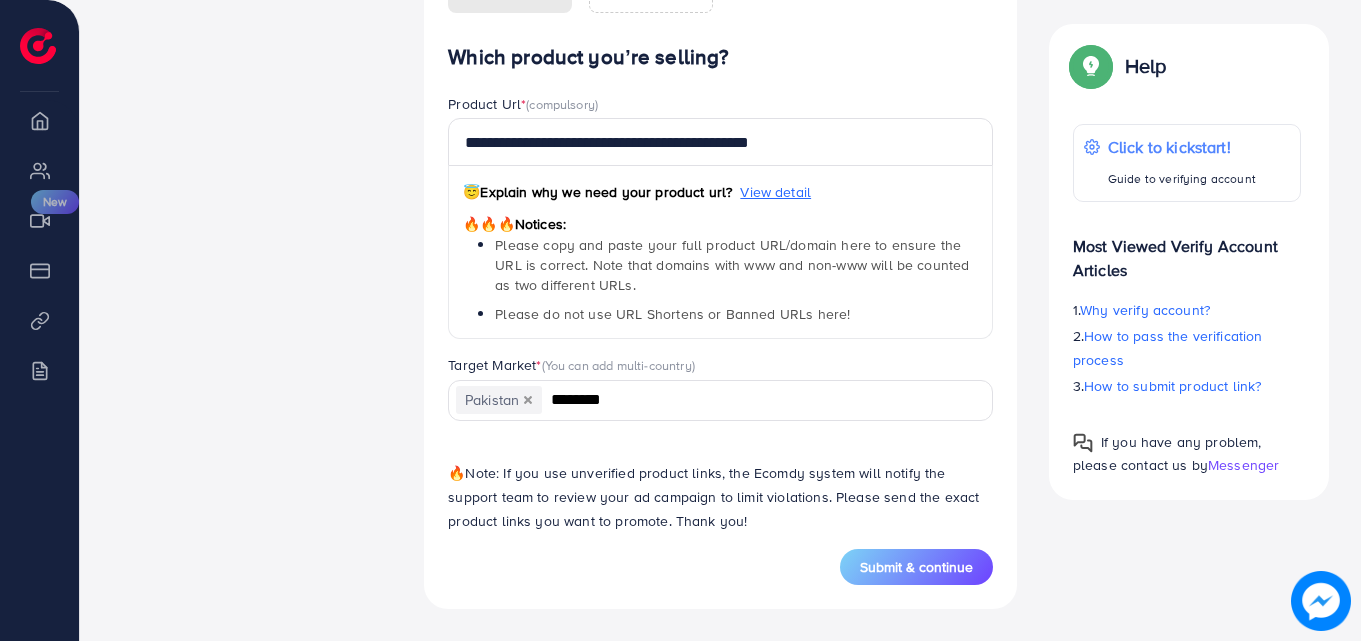 type 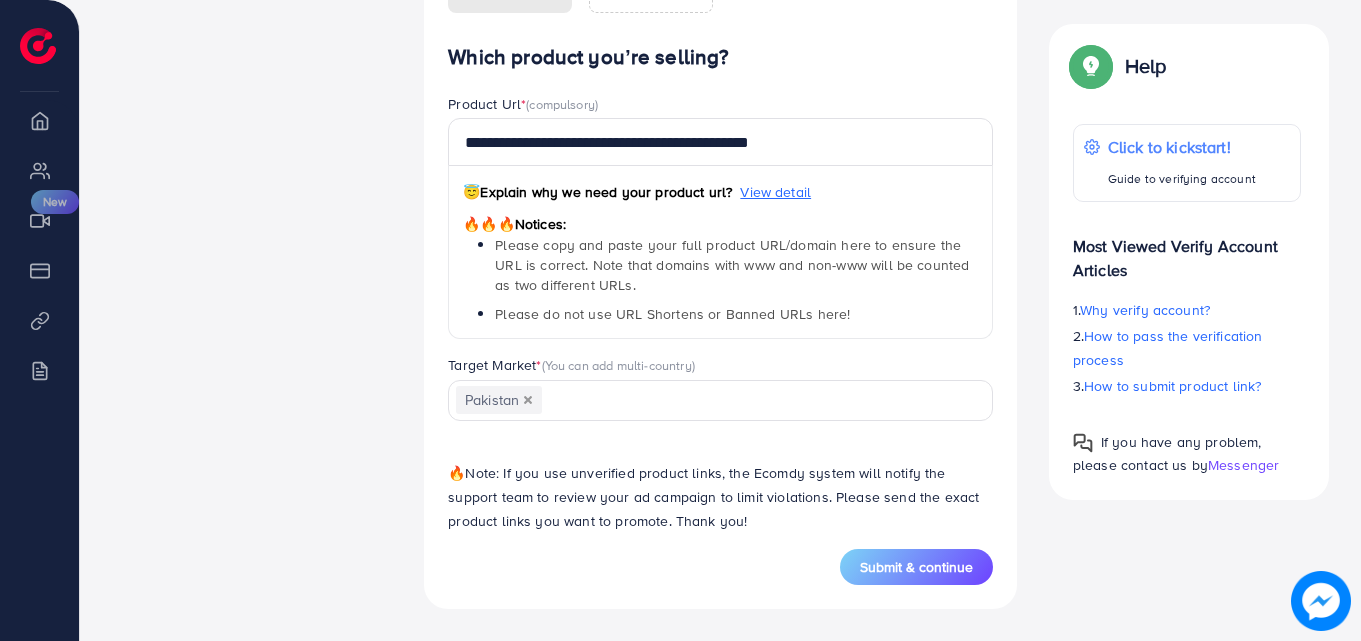 scroll, scrollTop: 1173, scrollLeft: 0, axis: vertical 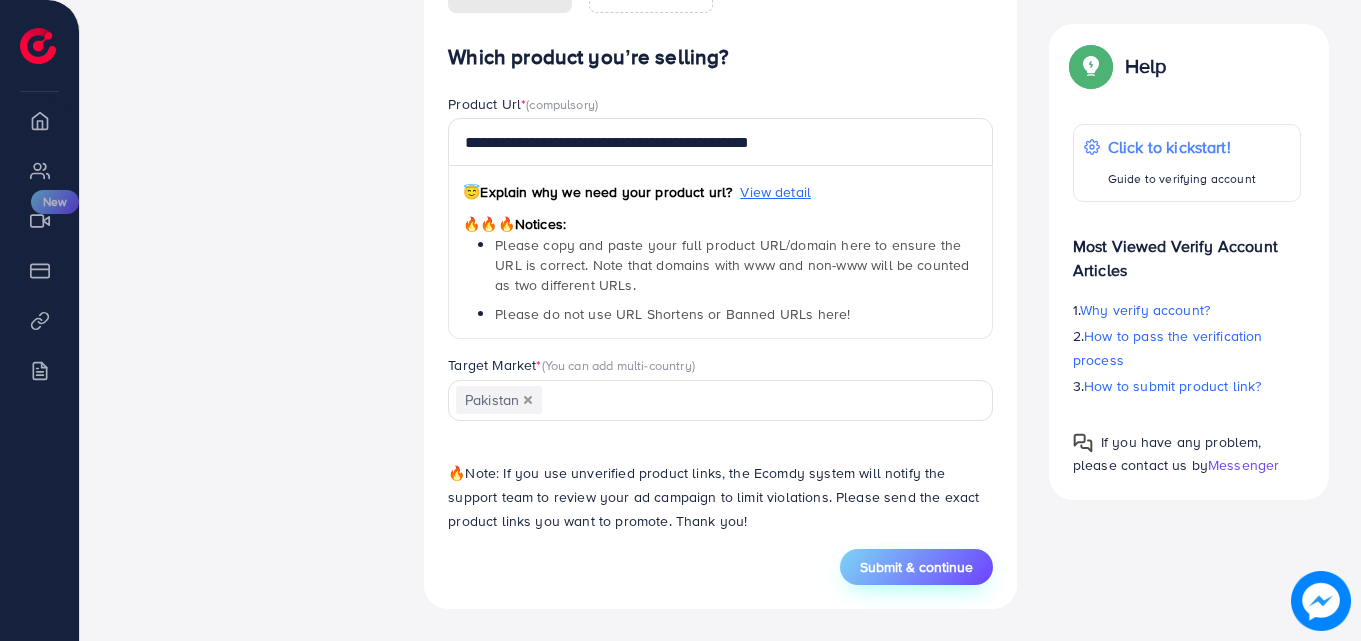 click on "Submit & continue" at bounding box center (916, 567) 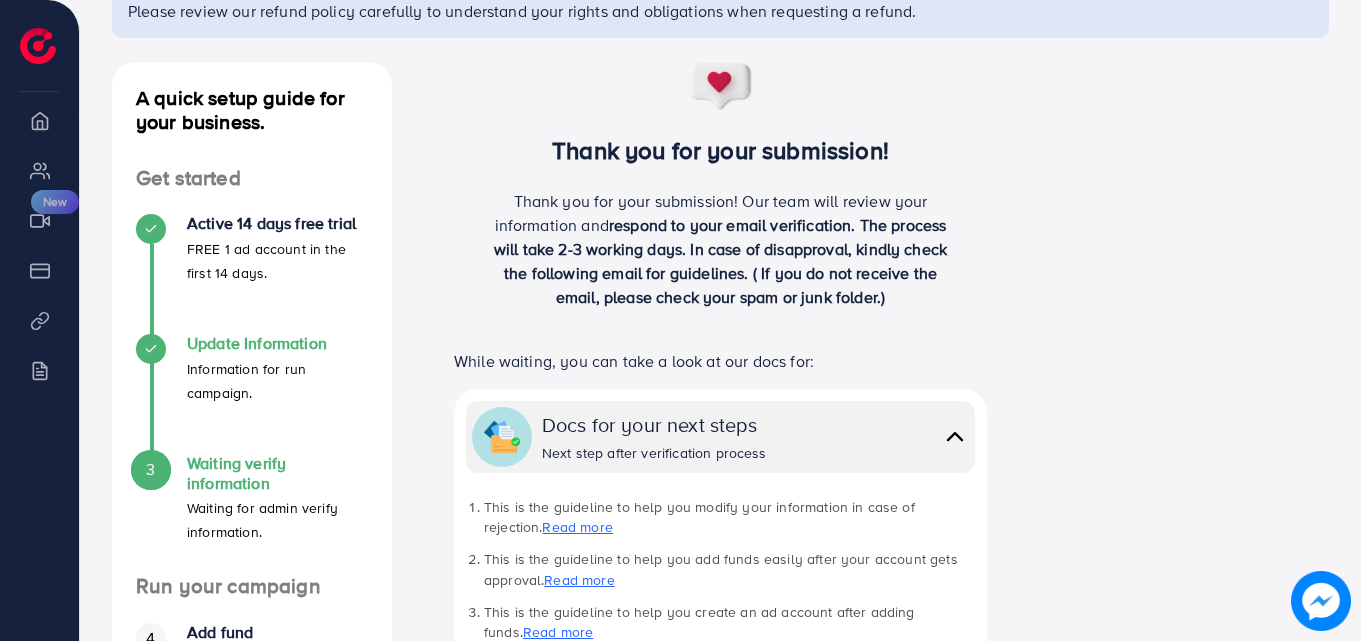 scroll, scrollTop: 67, scrollLeft: 0, axis: vertical 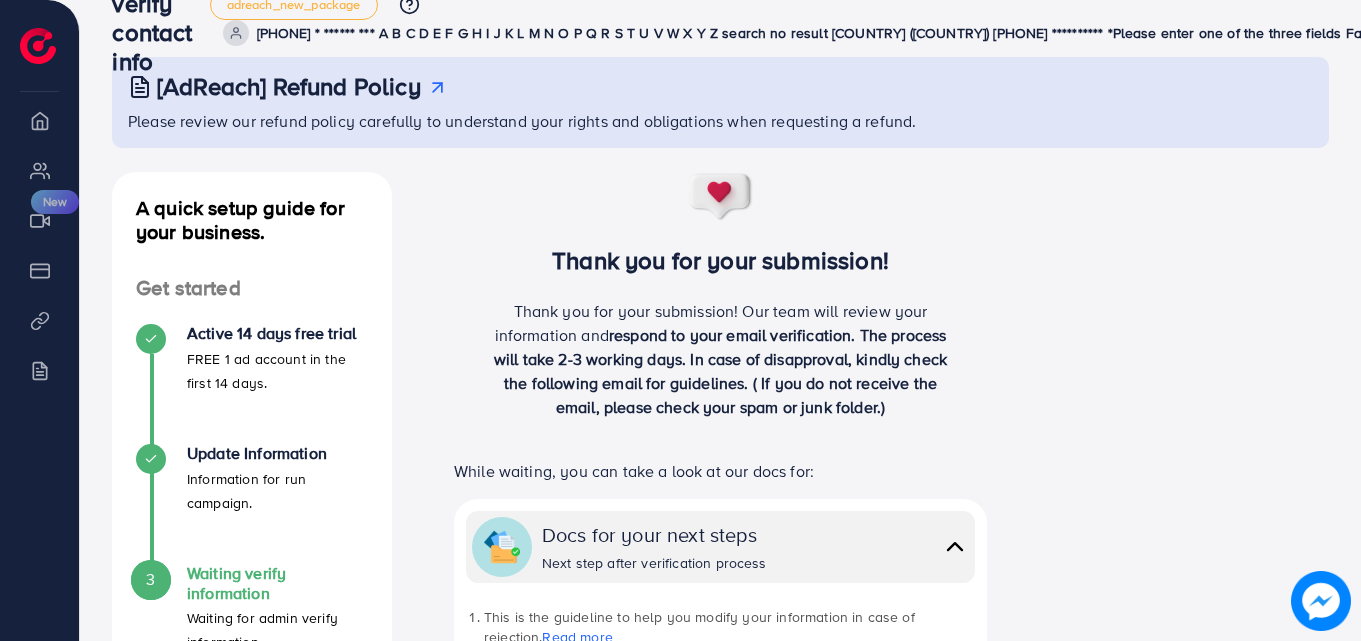 click on "3" at bounding box center [150, 579] 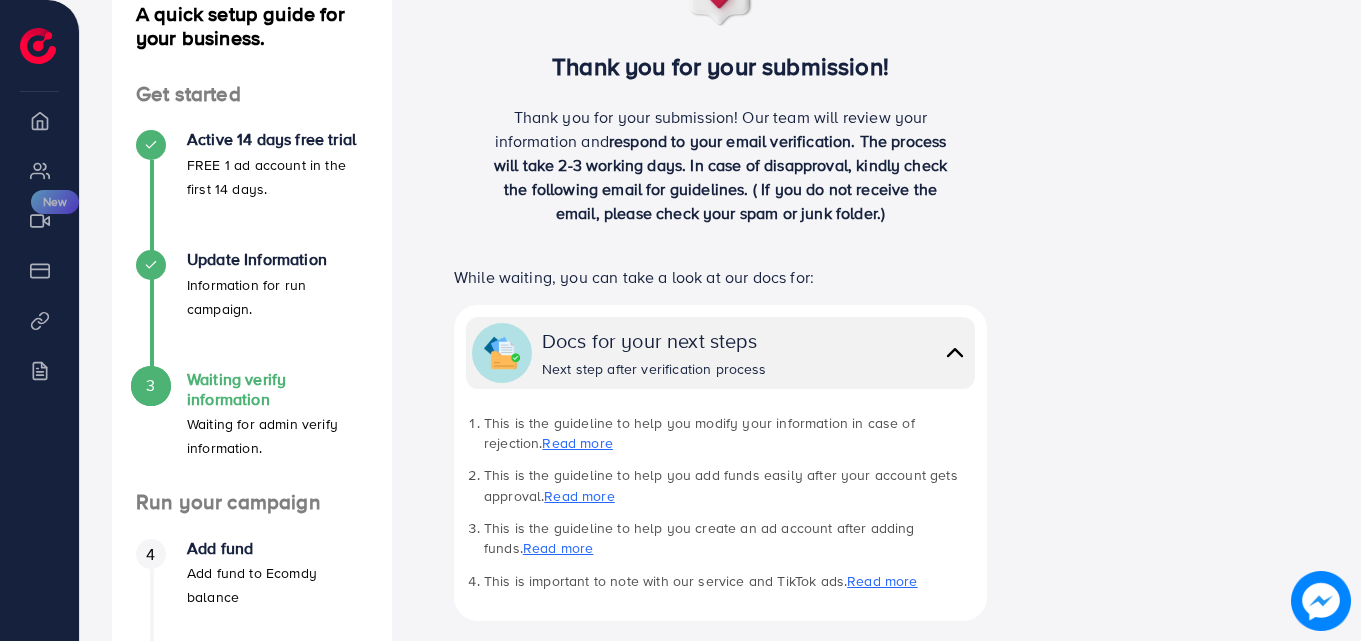 scroll, scrollTop: 256, scrollLeft: 0, axis: vertical 